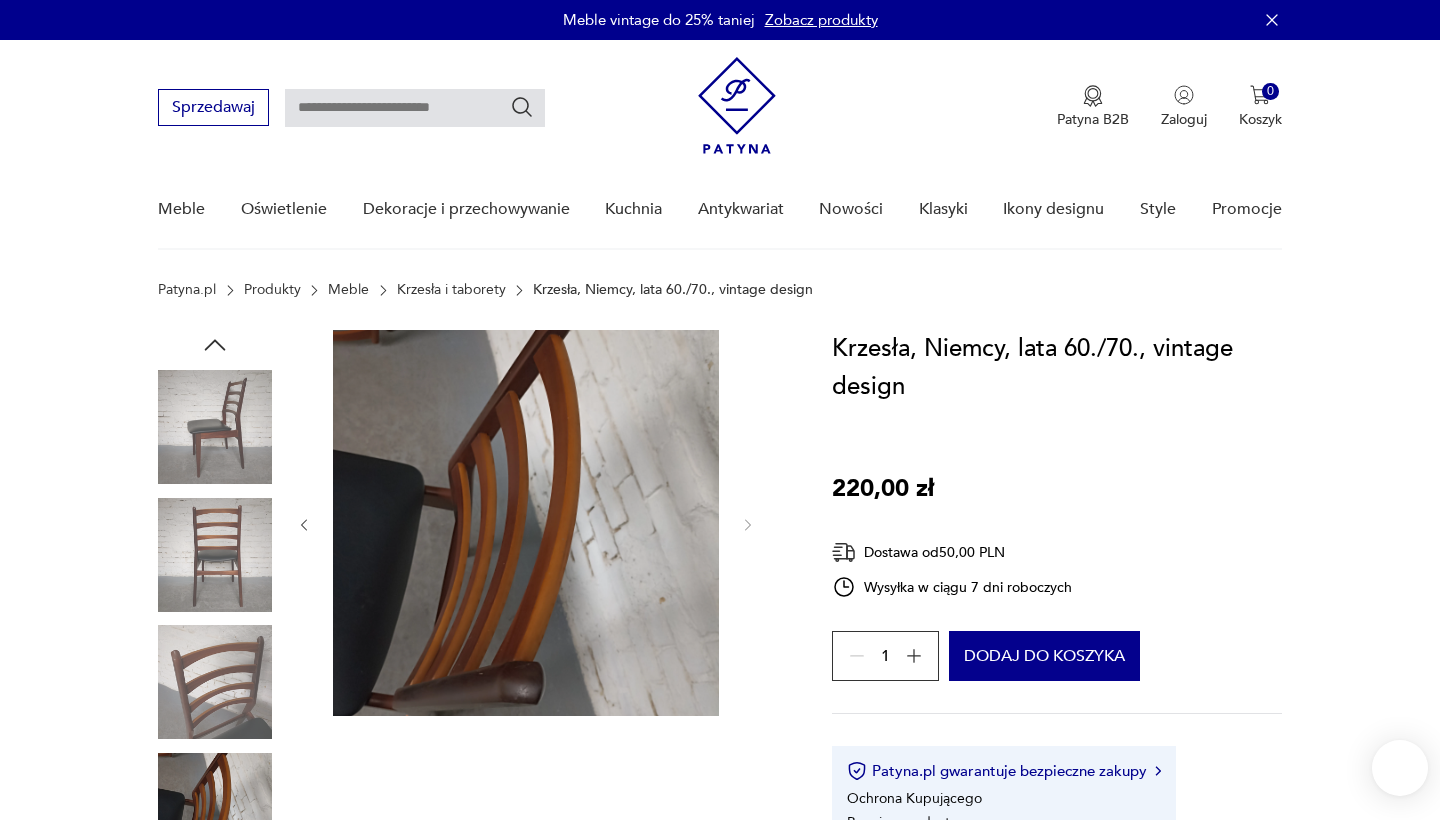 scroll, scrollTop: 70, scrollLeft: 0, axis: vertical 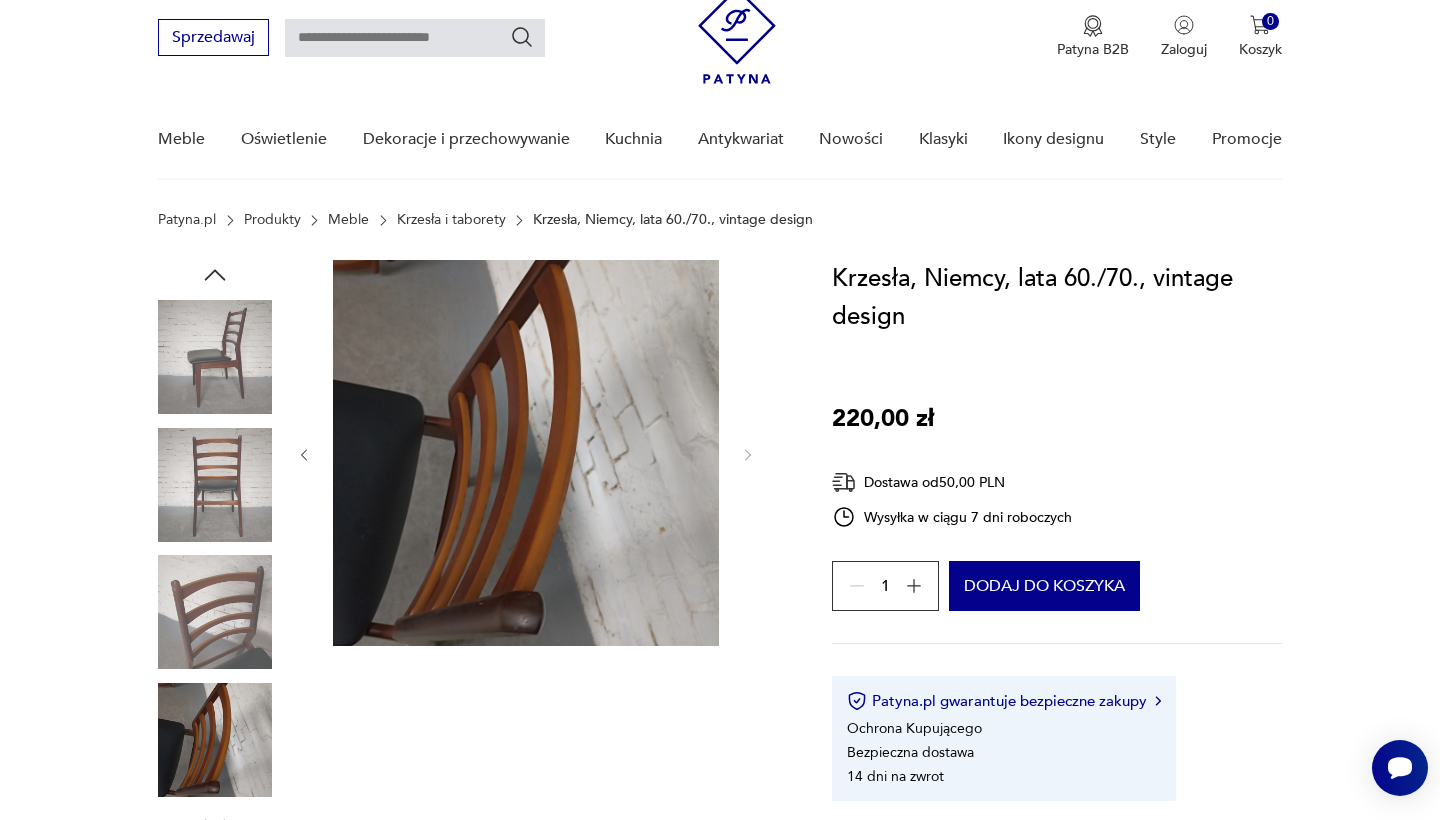 click at bounding box center (215, 612) 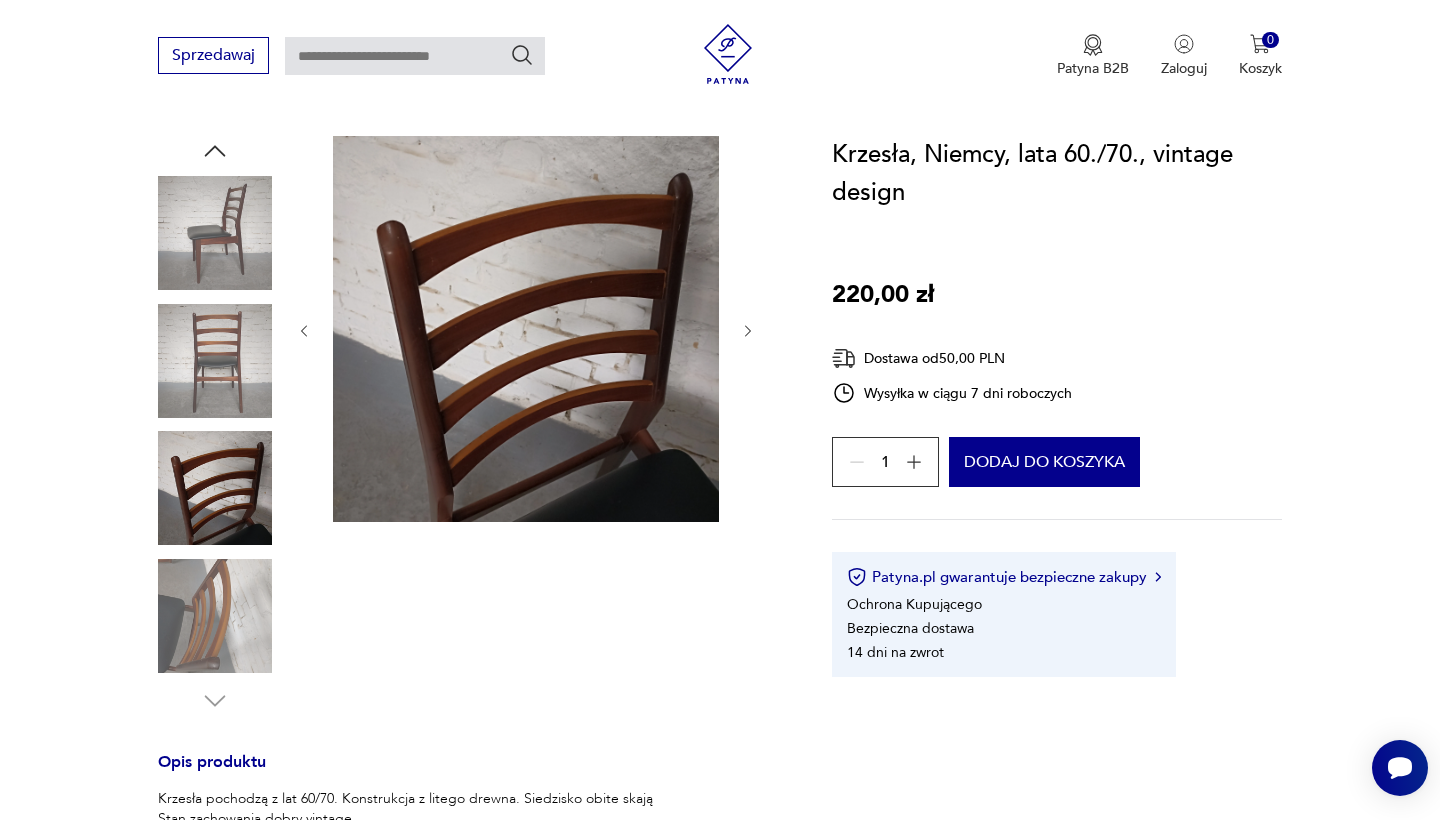 scroll, scrollTop: 194, scrollLeft: 0, axis: vertical 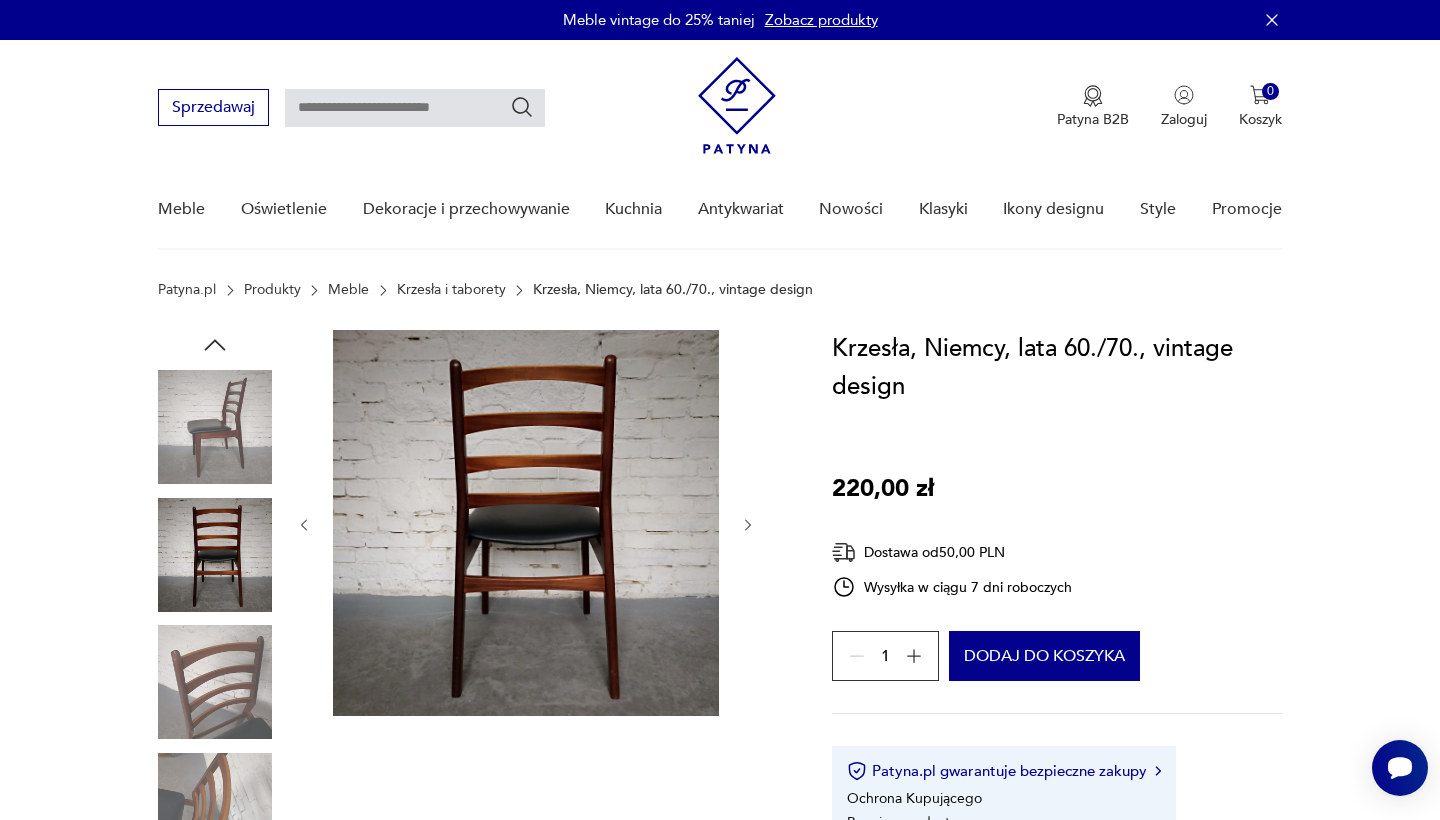 click on "Krzesła i taborety" at bounding box center [451, 290] 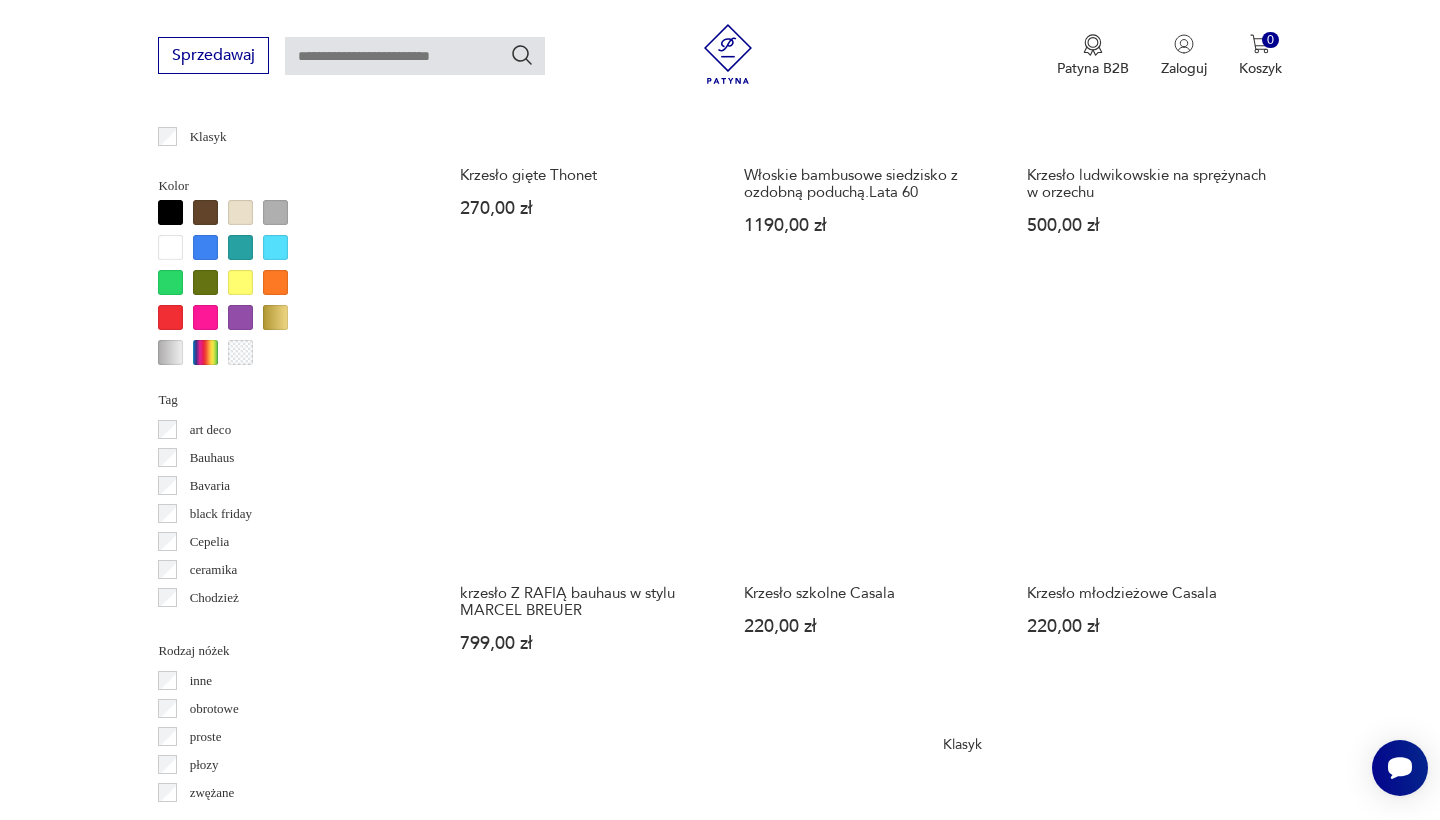 scroll, scrollTop: 1880, scrollLeft: 0, axis: vertical 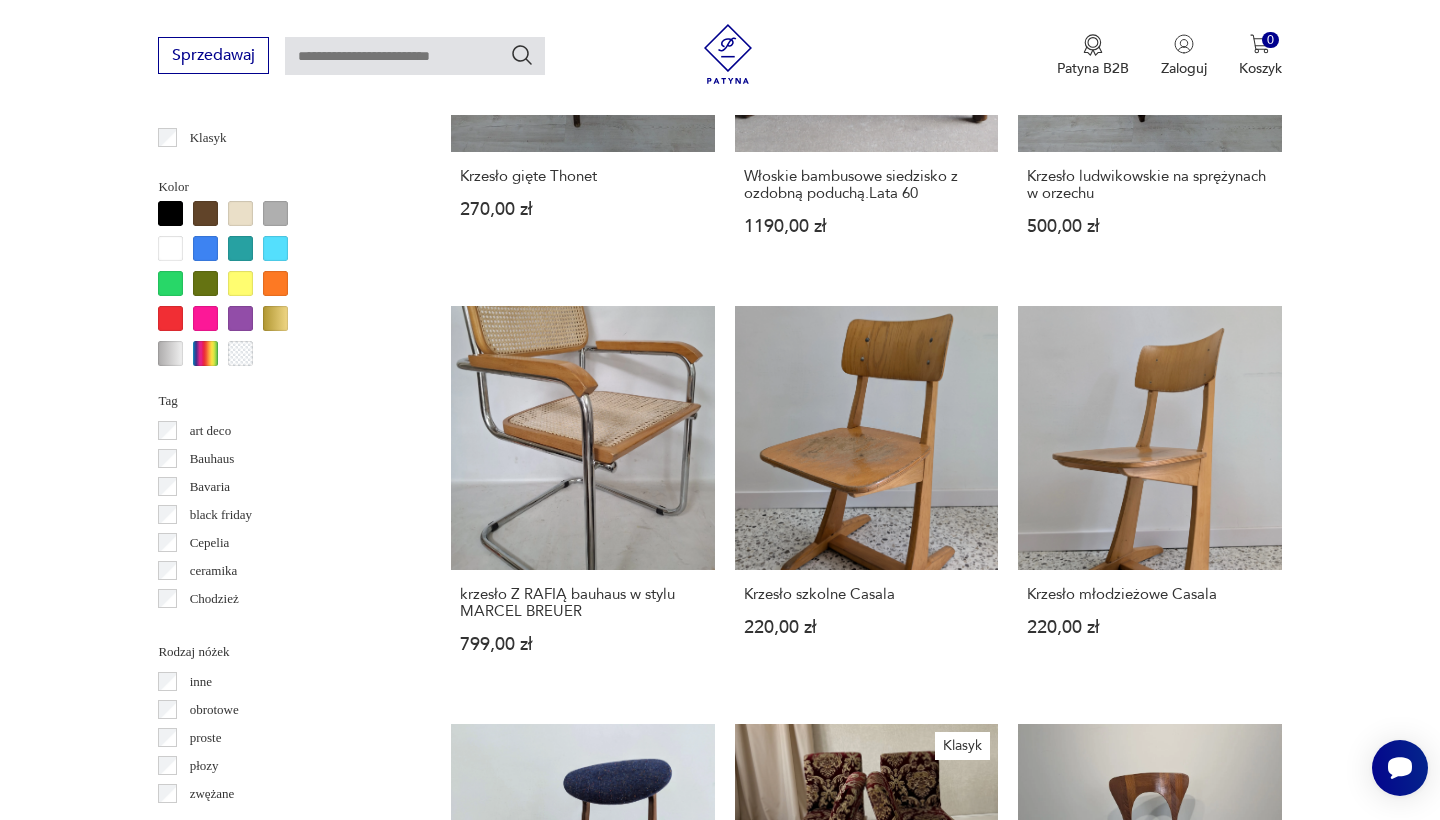 click on "2" at bounding box center [866, 1597] 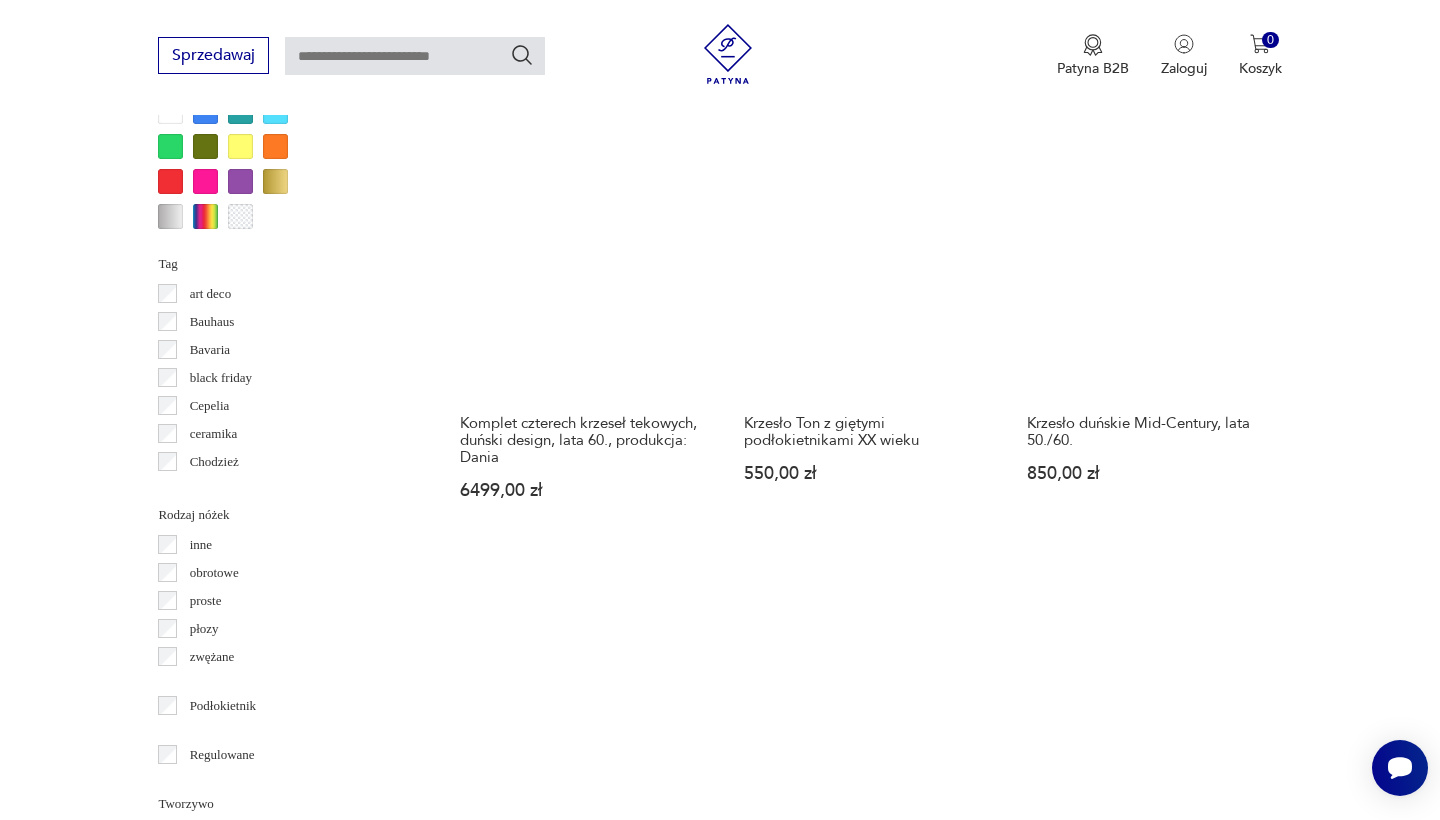 scroll, scrollTop: 2022, scrollLeft: 0, axis: vertical 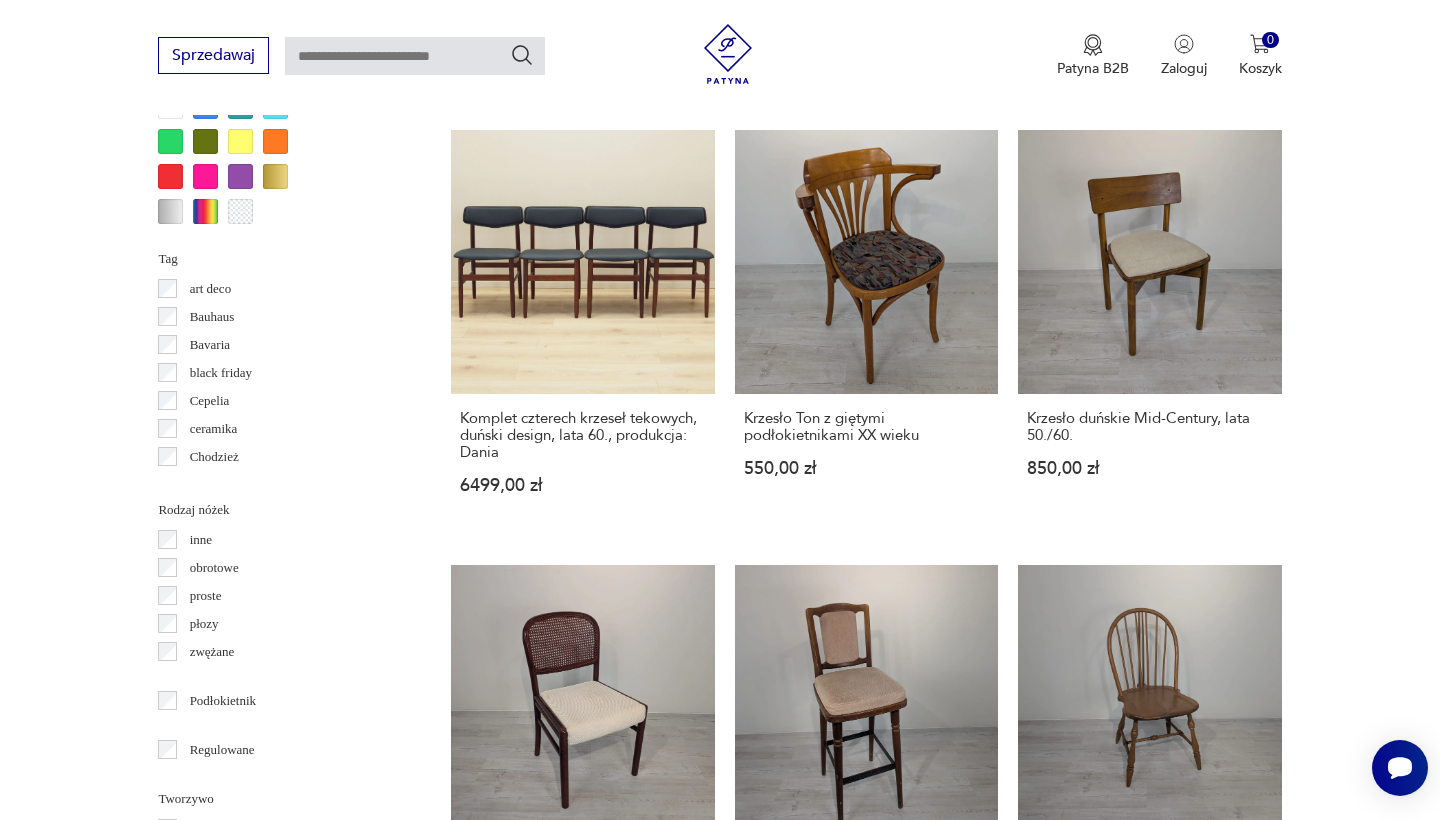 click on "3" at bounding box center (912, 1455) 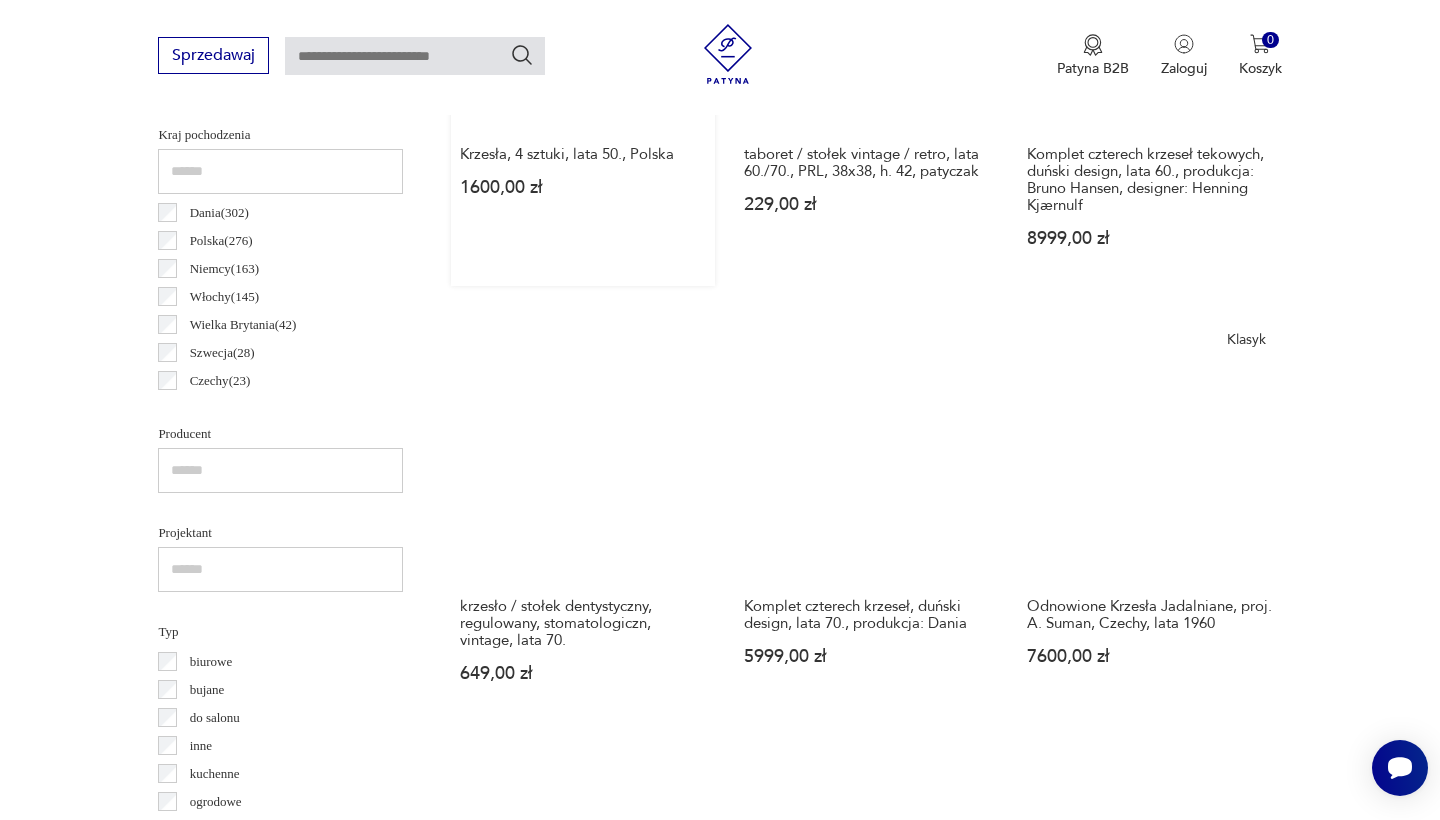 scroll, scrollTop: 1034, scrollLeft: 0, axis: vertical 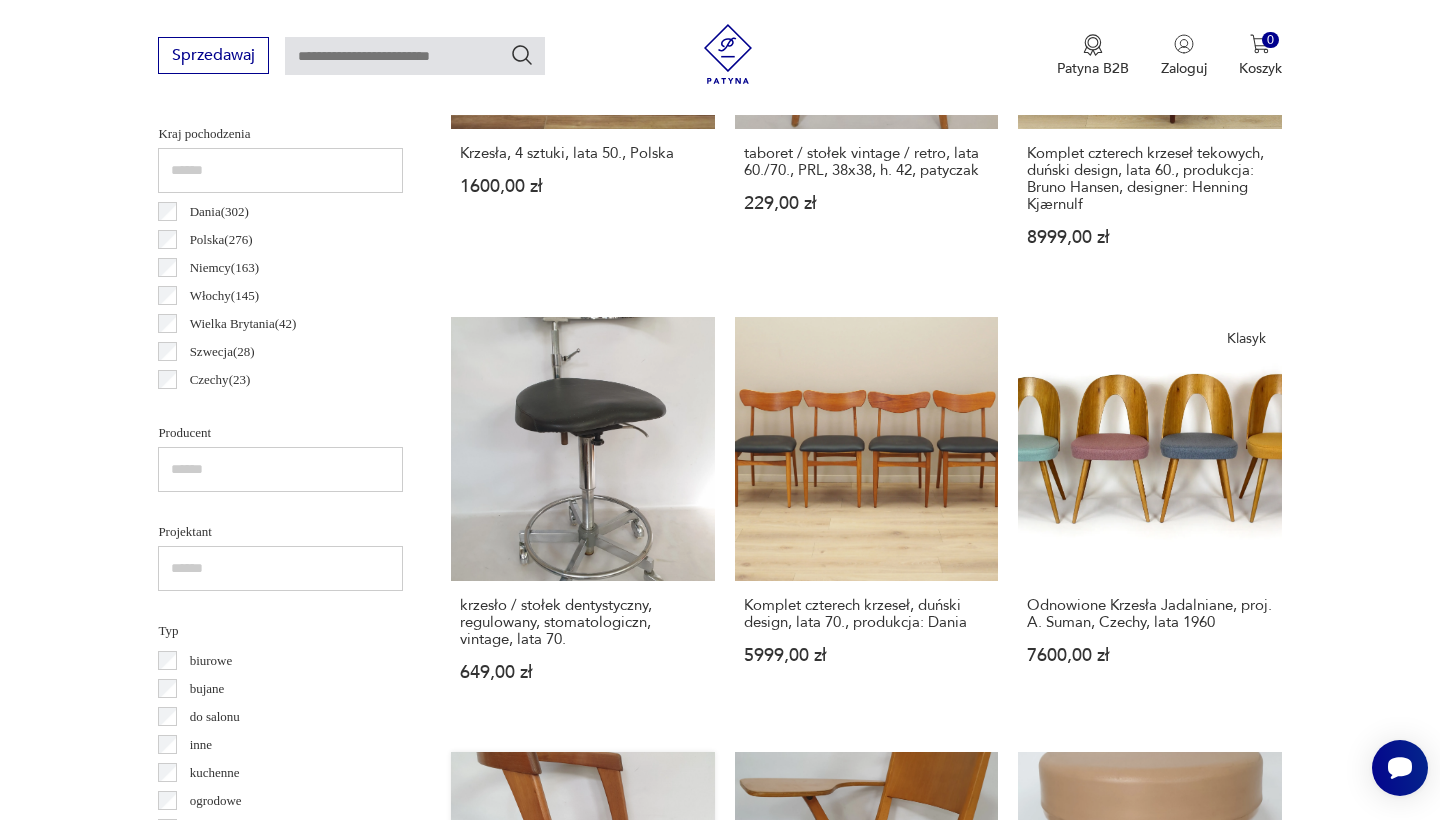 click on "krzesło krzesełko vintage retro HALFA MANN podkowa 699,00 zł" at bounding box center (582, 953) 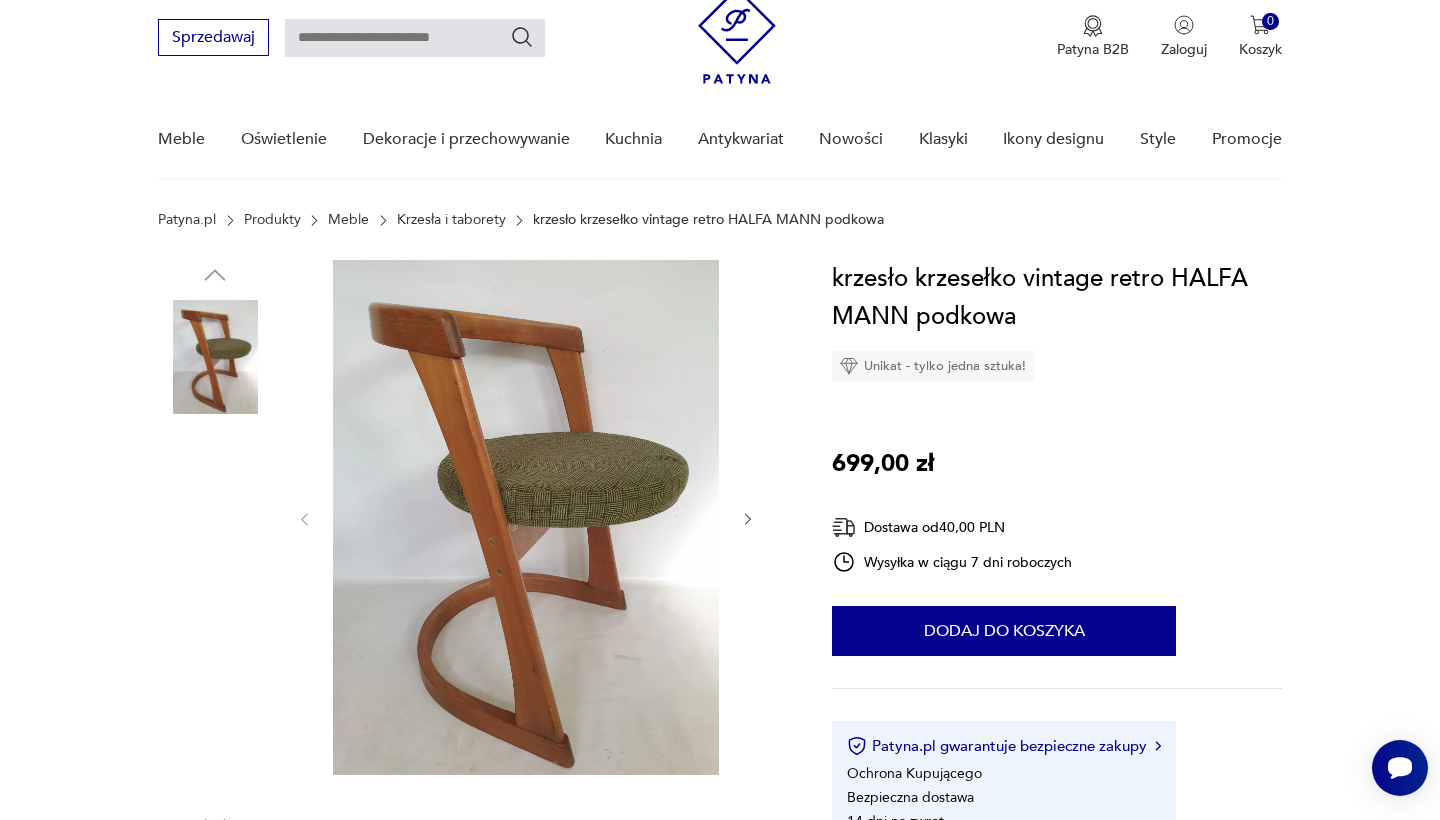 scroll, scrollTop: 80, scrollLeft: 0, axis: vertical 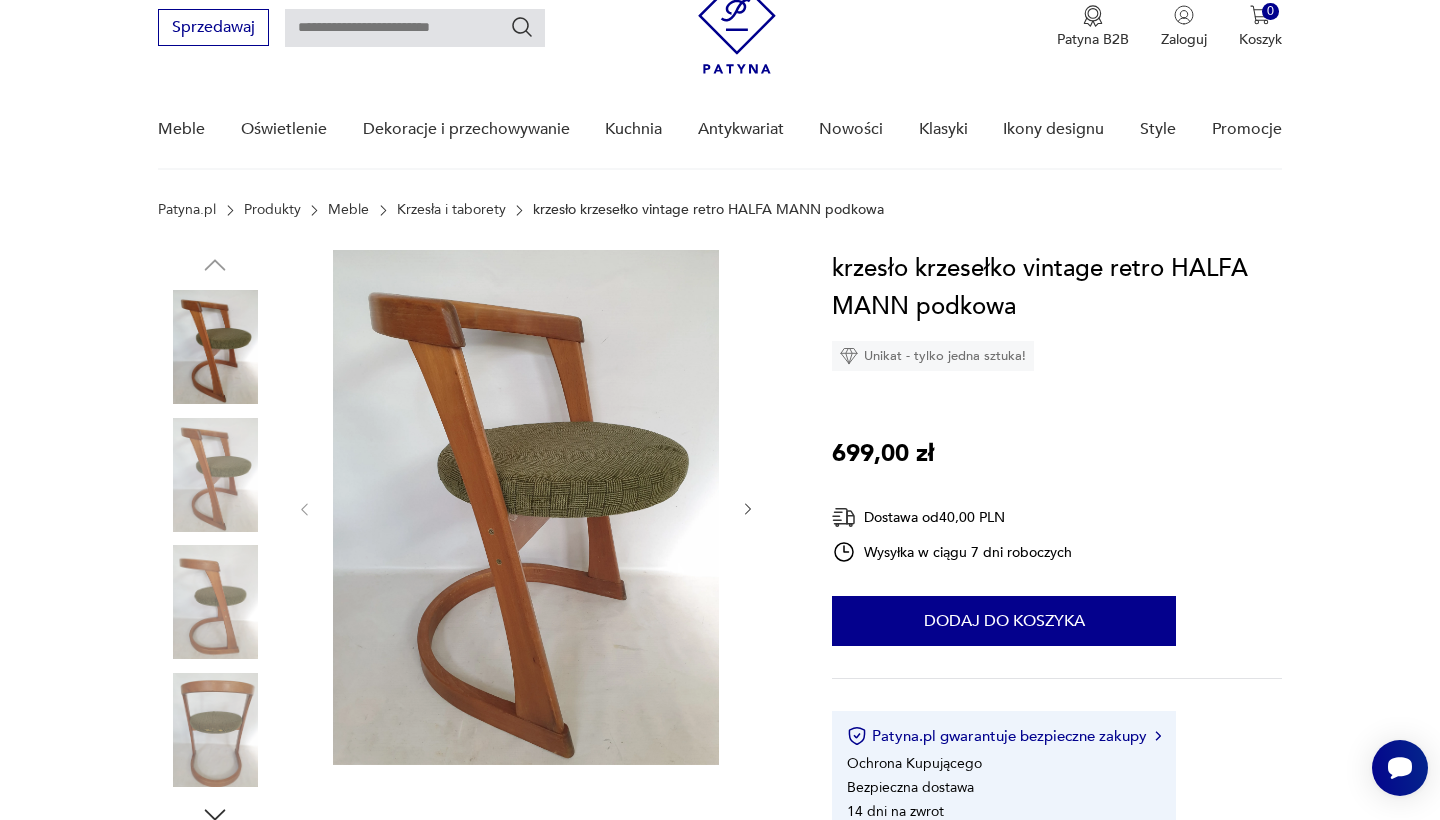 click 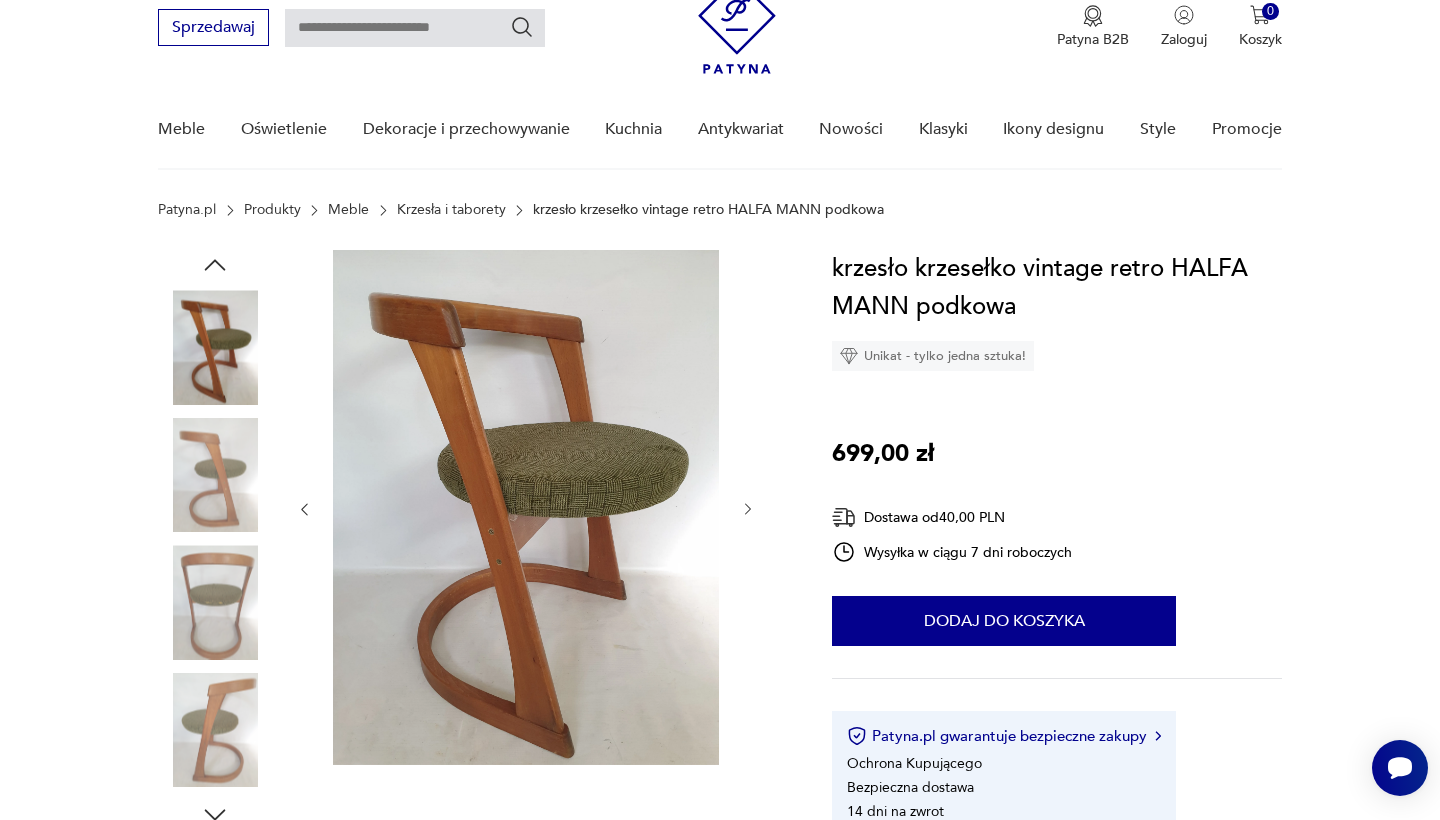 click 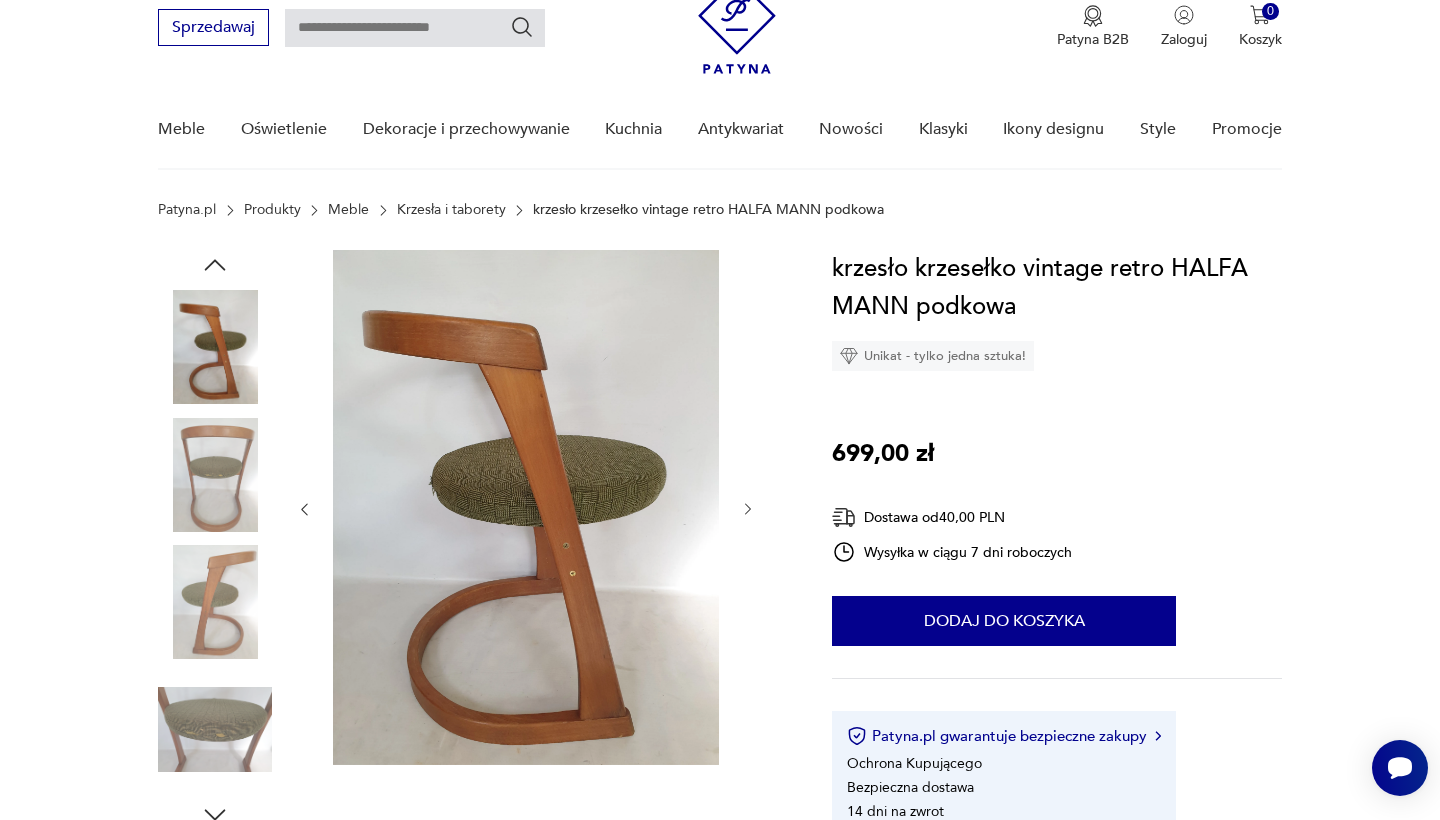 click 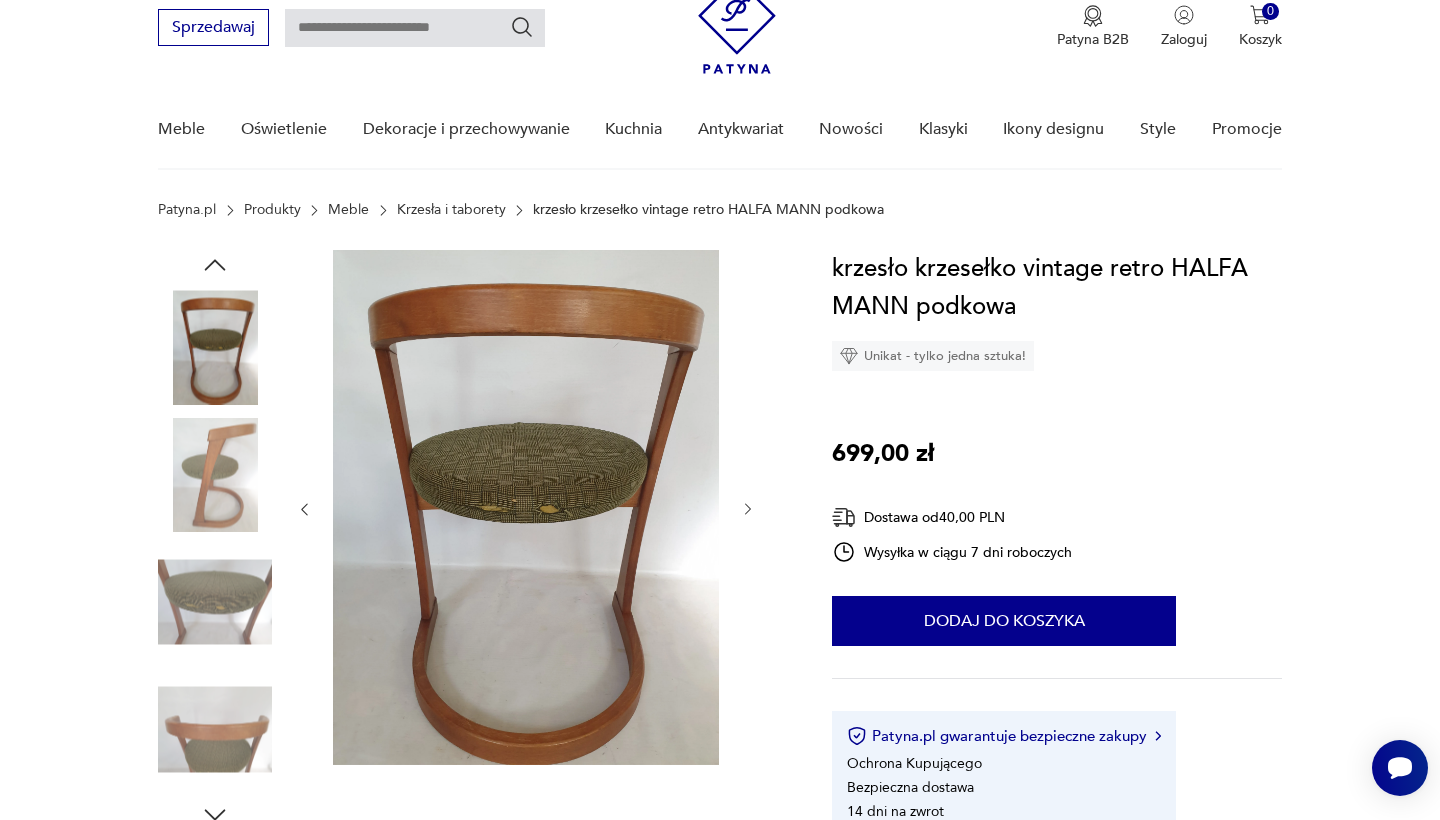 click 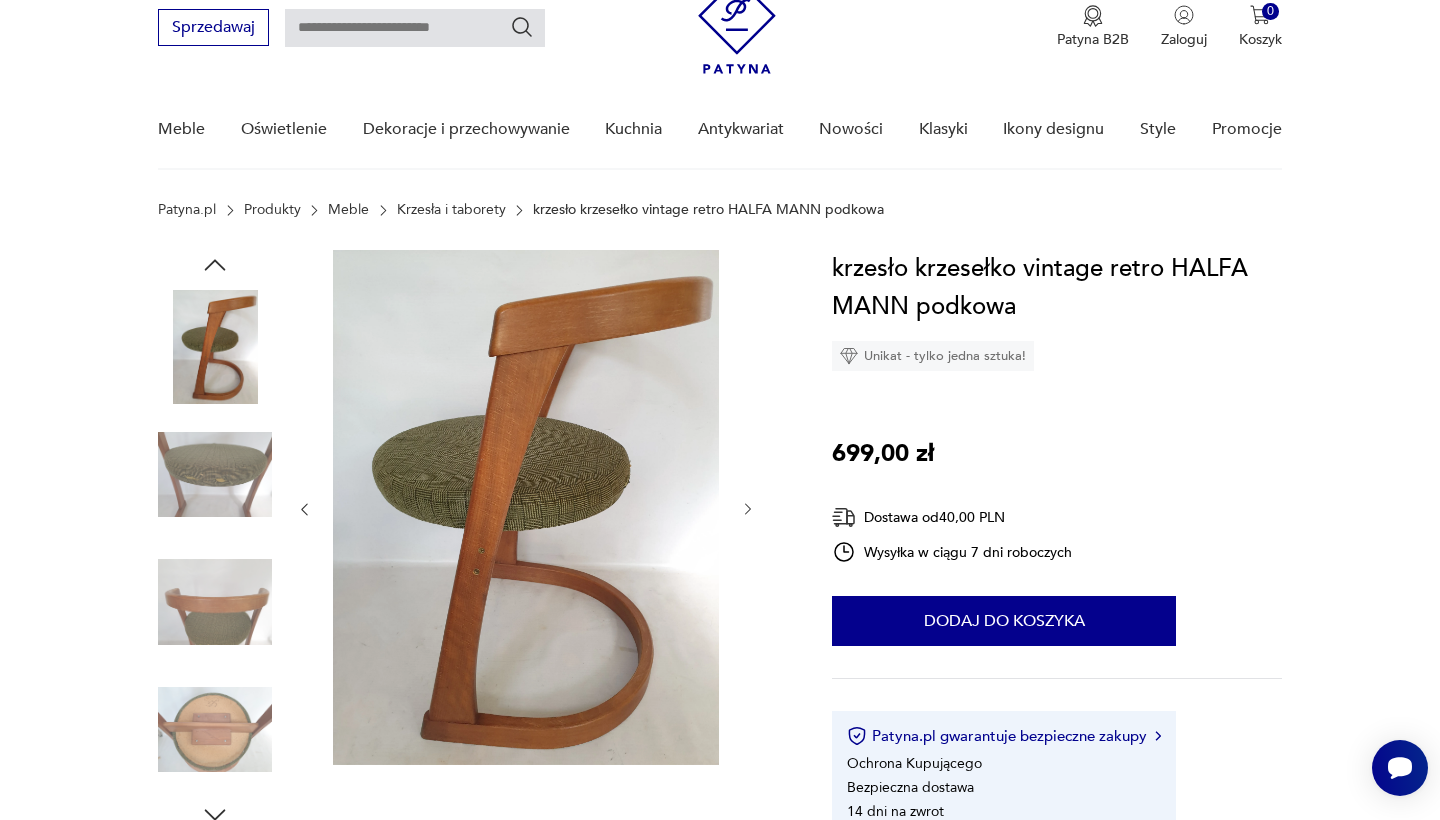 click 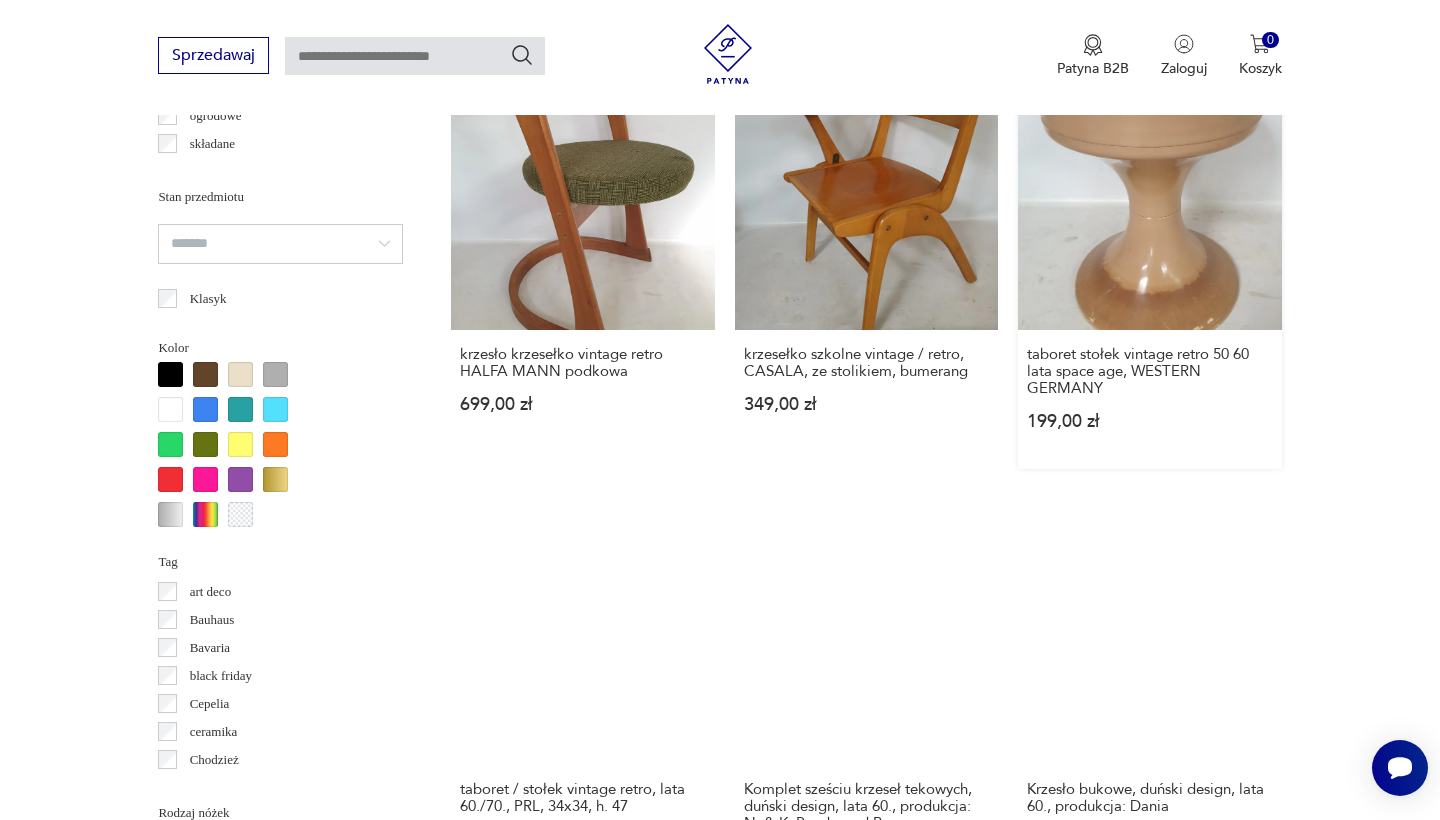 scroll, scrollTop: 1987, scrollLeft: 0, axis: vertical 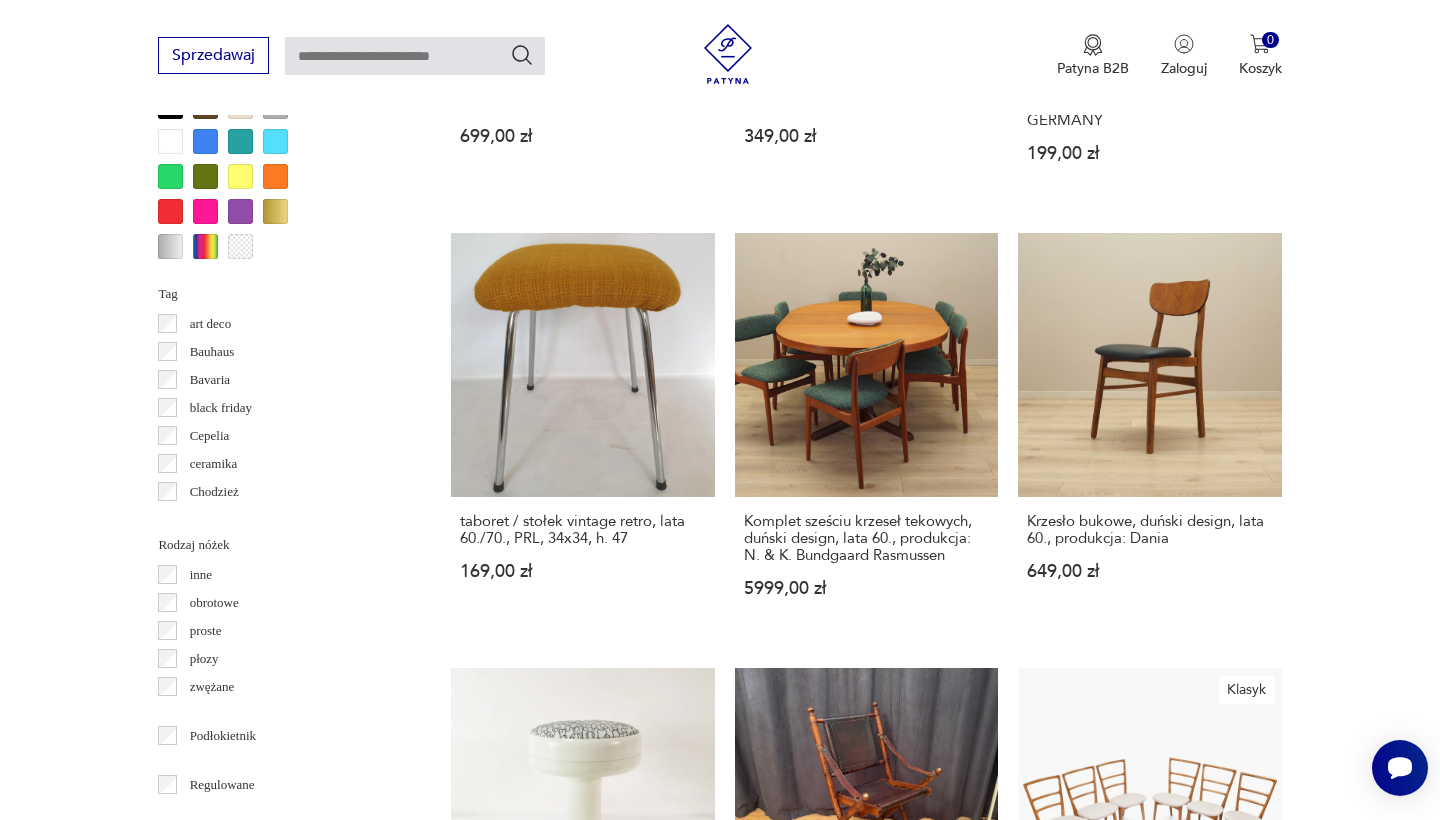 click at bounding box center (415, 56) 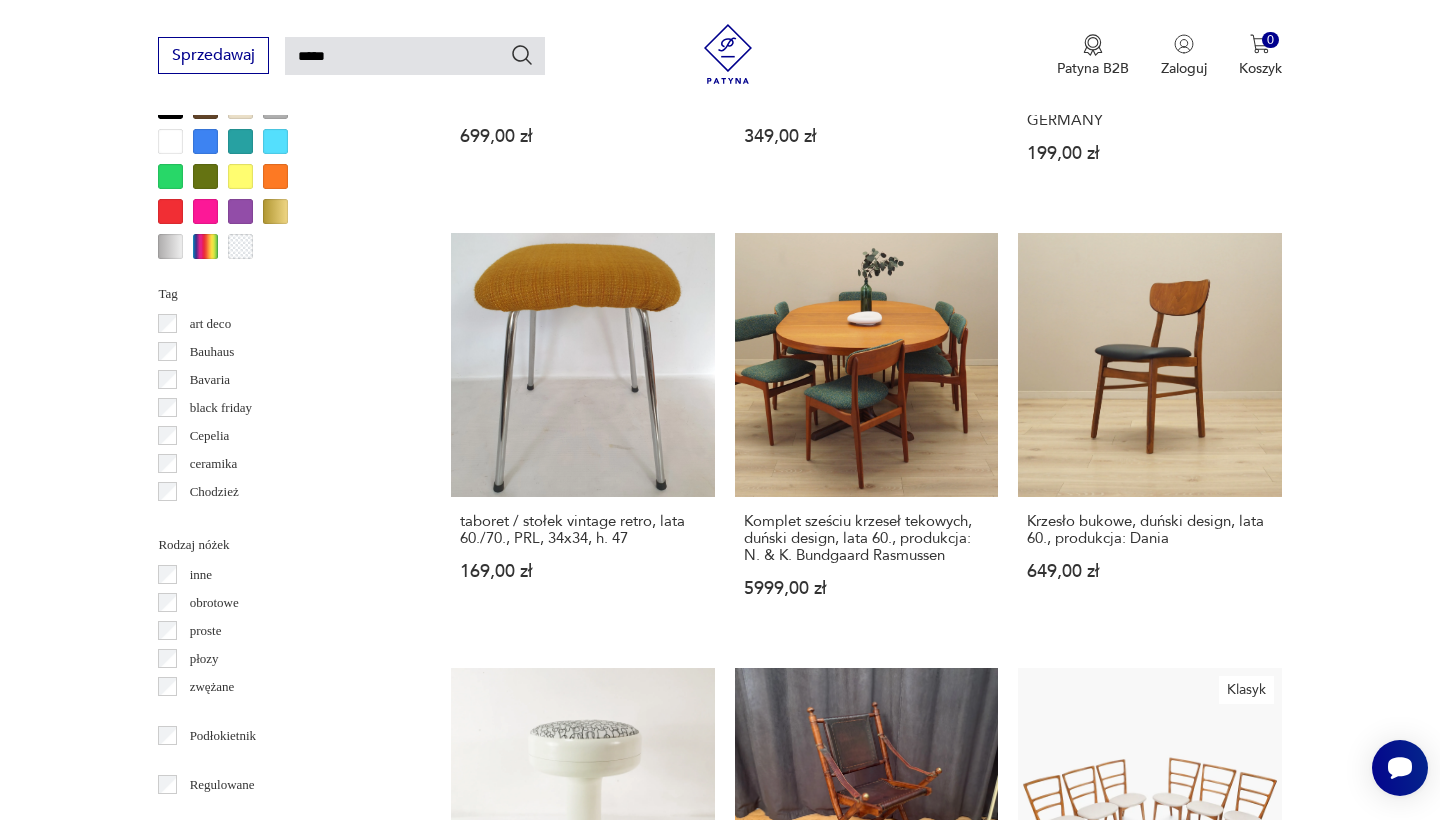 type on "*****" 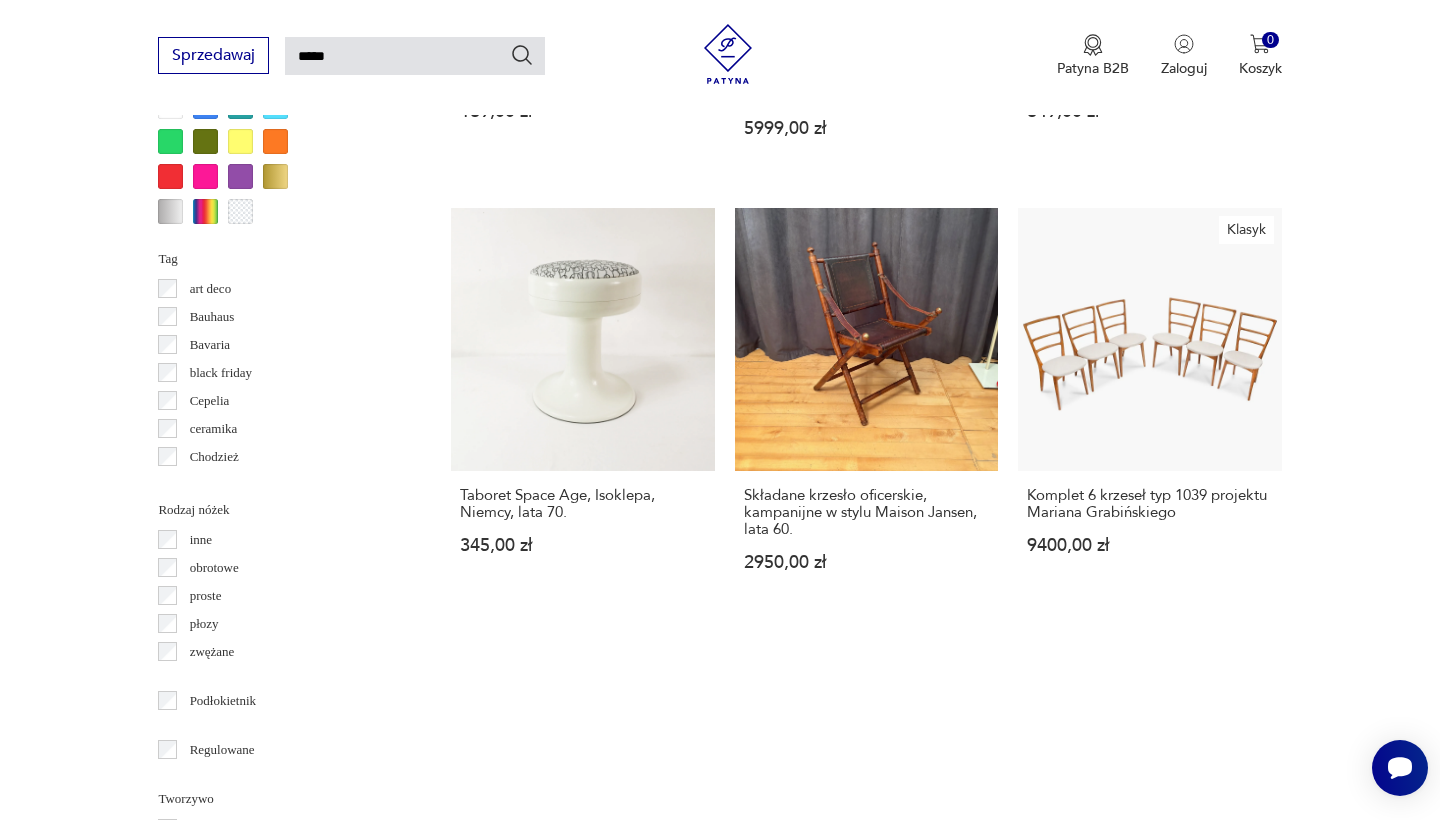 type on "*****" 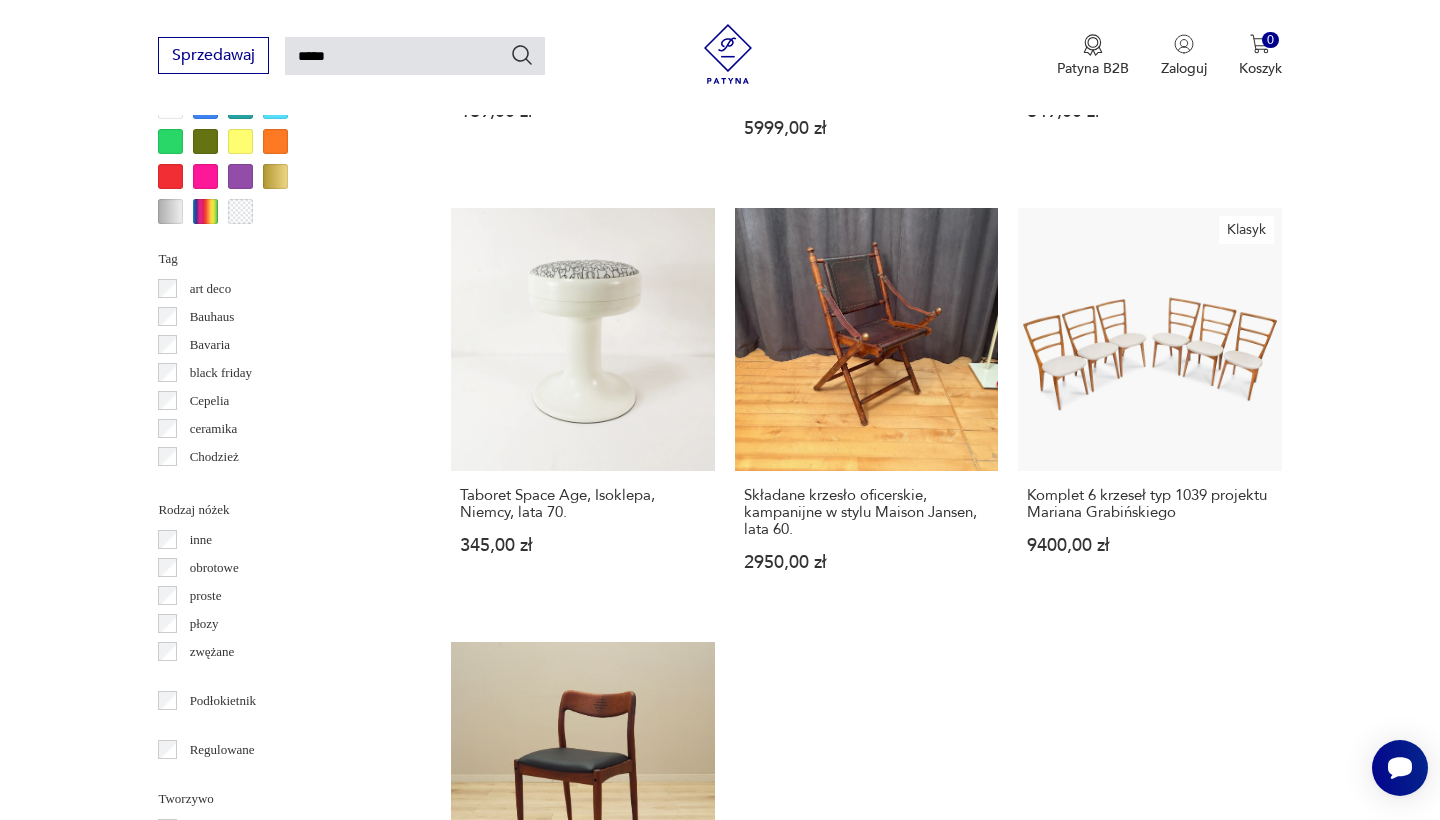 type 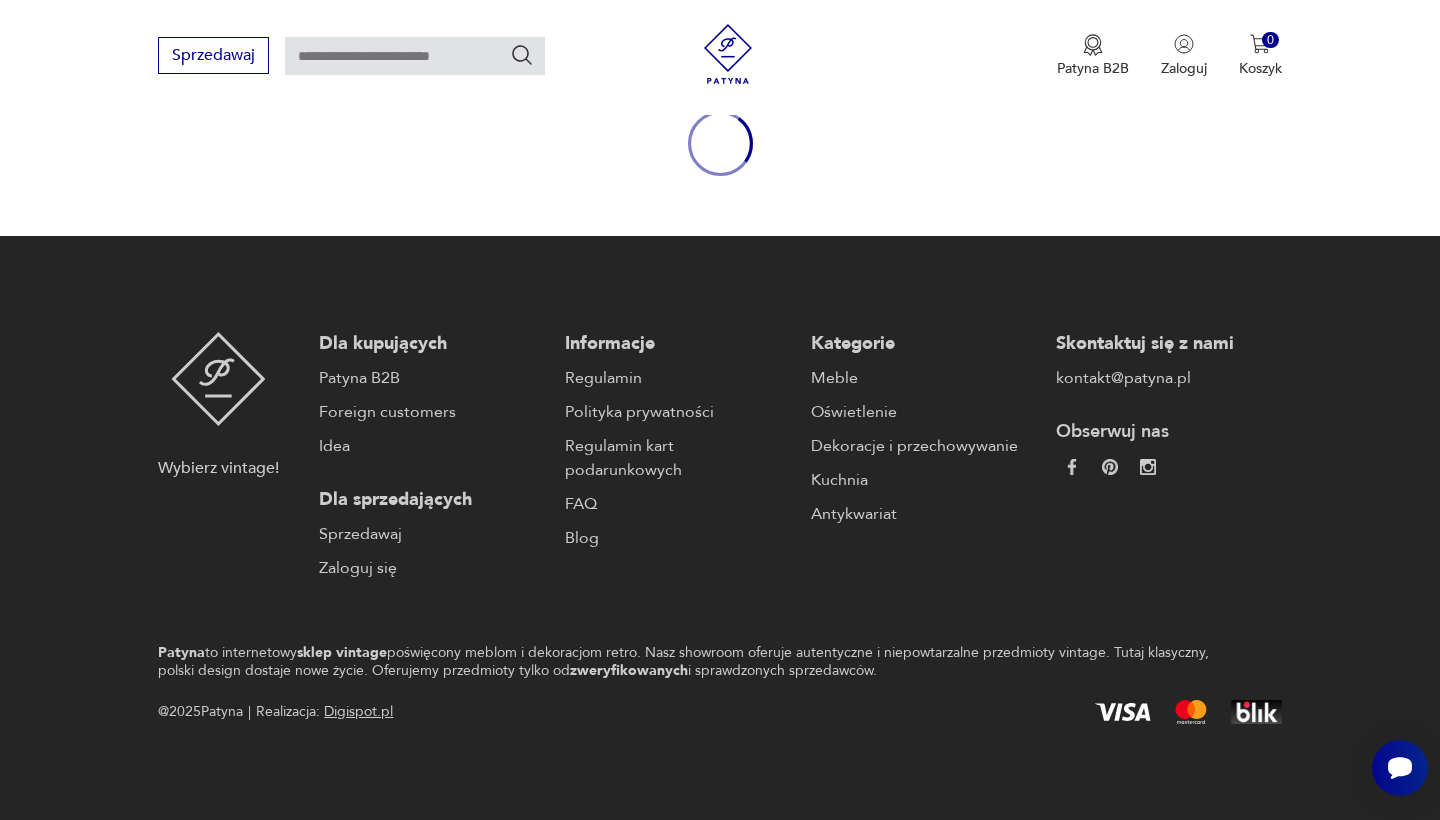 type on "*****" 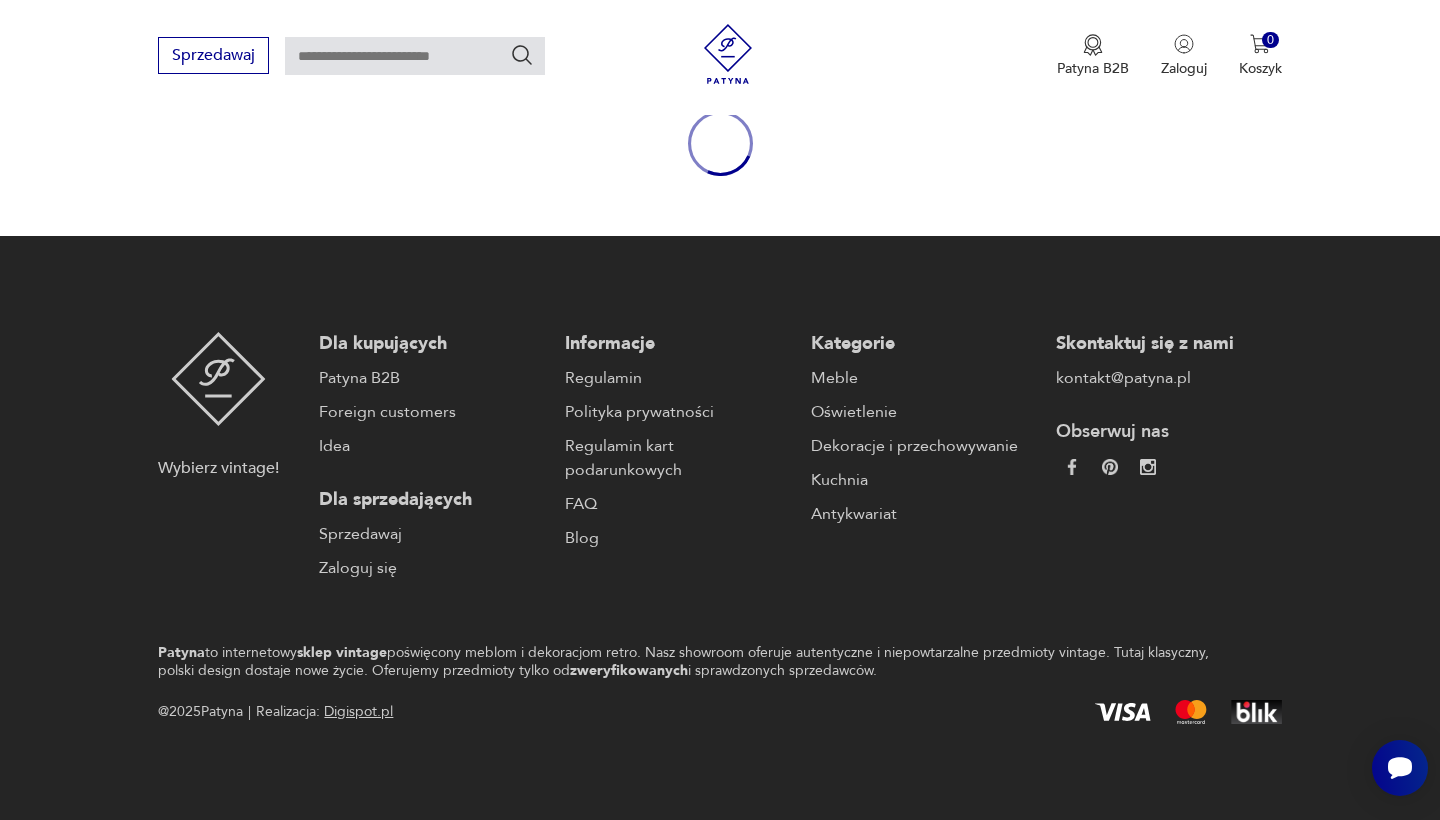 type on "*****" 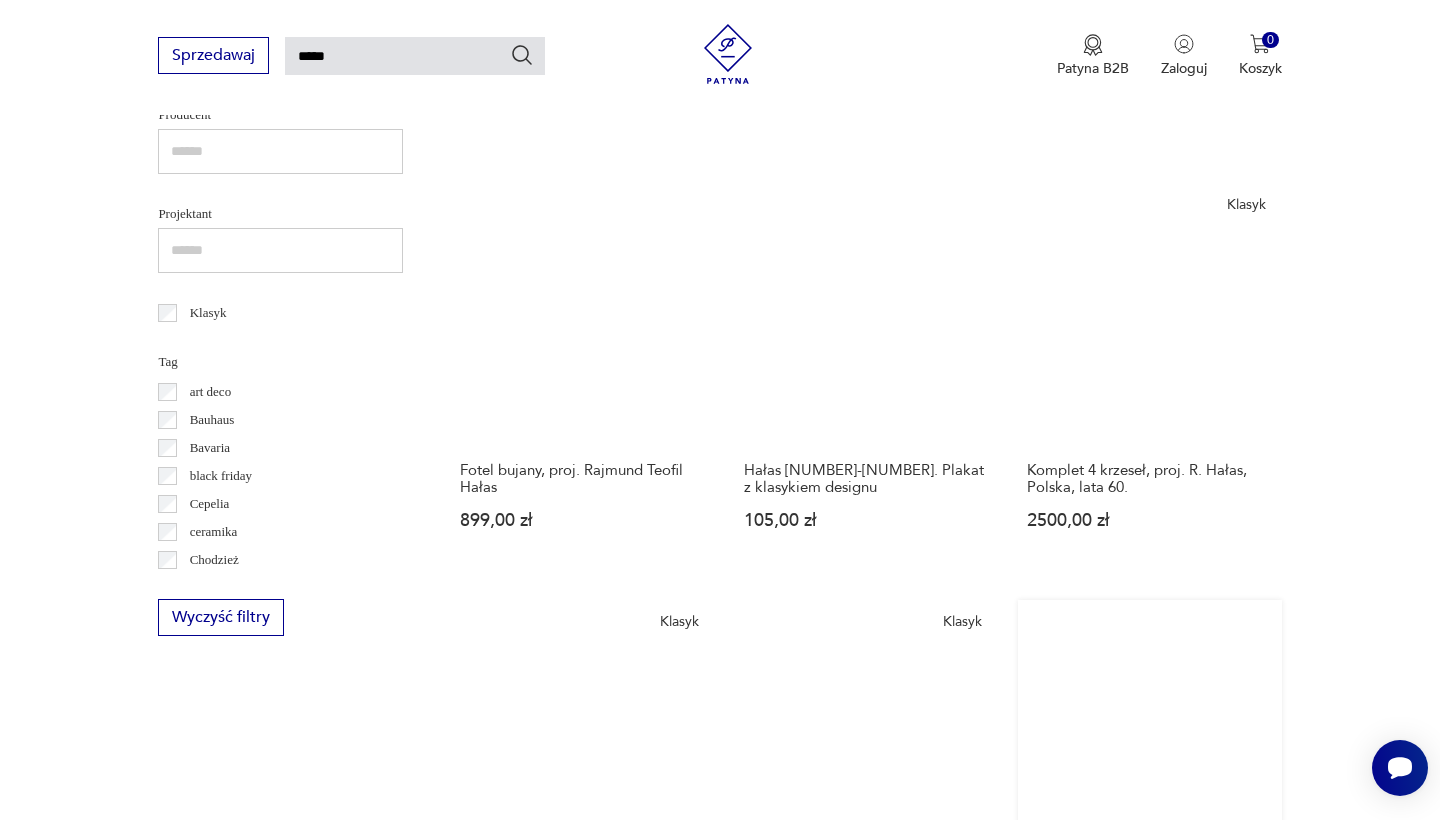 scroll, scrollTop: 1134, scrollLeft: 0, axis: vertical 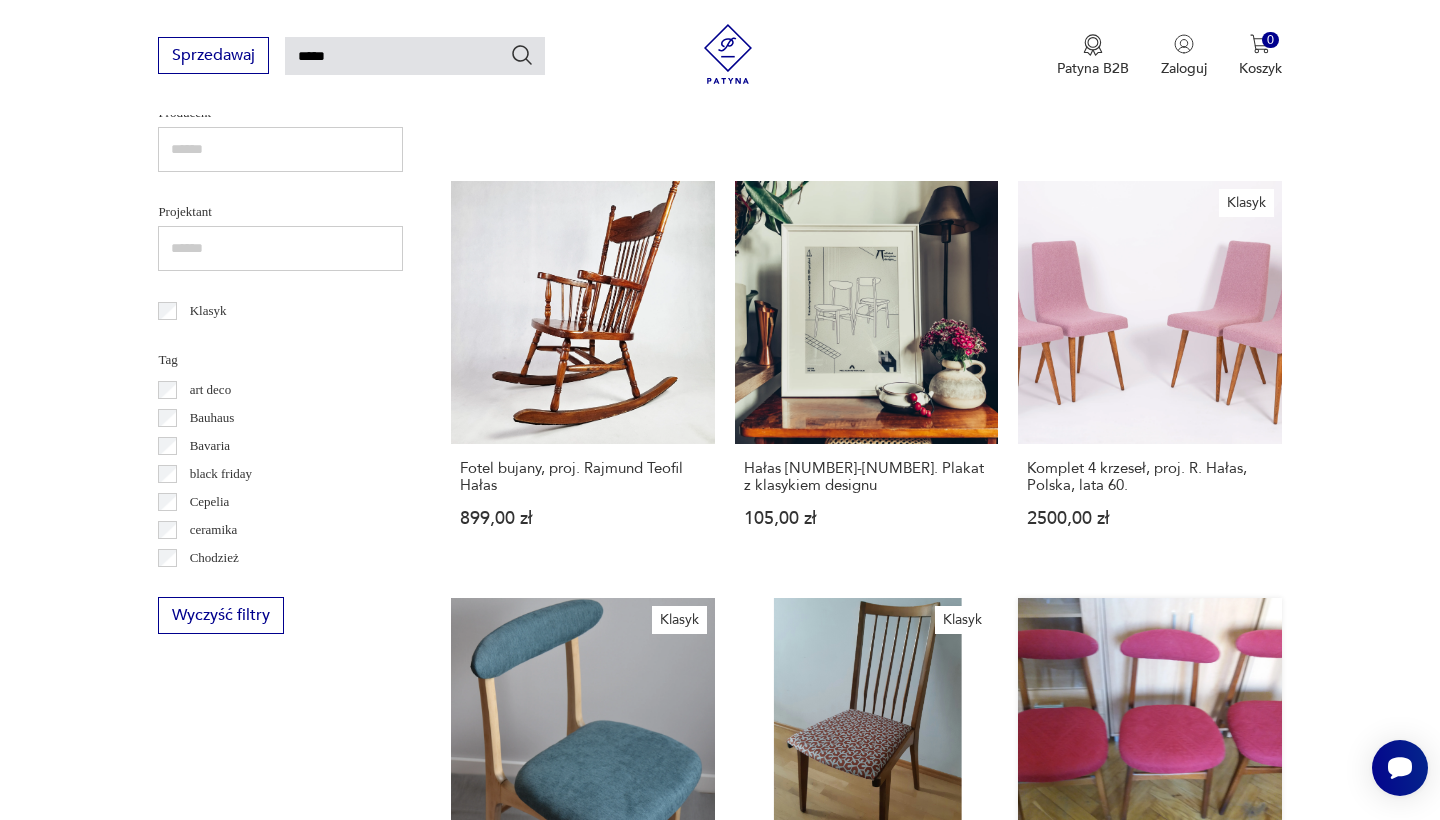 click on "Krzesła Hałas [PRICE]" at bounding box center (1149, 790) 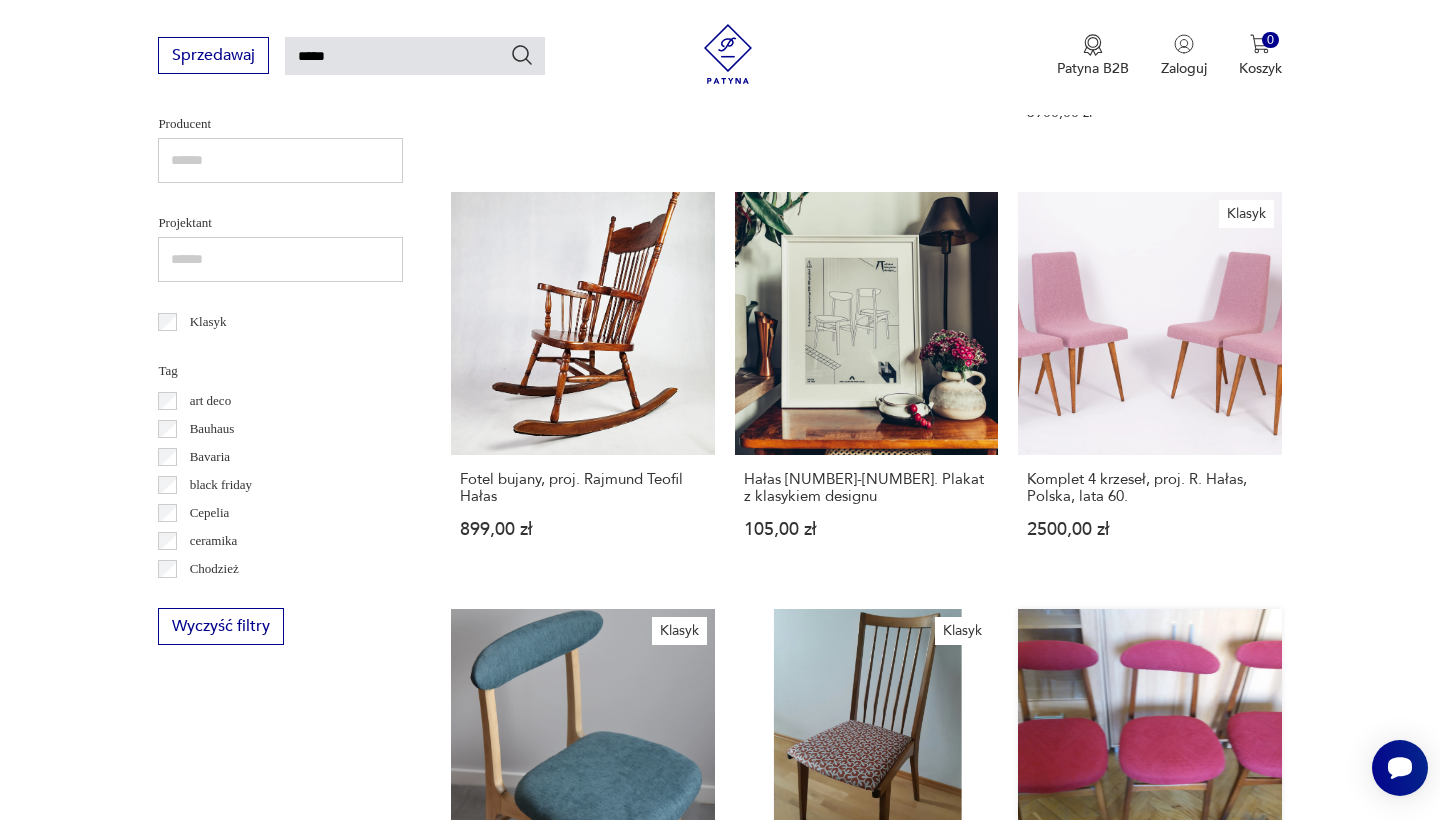 type 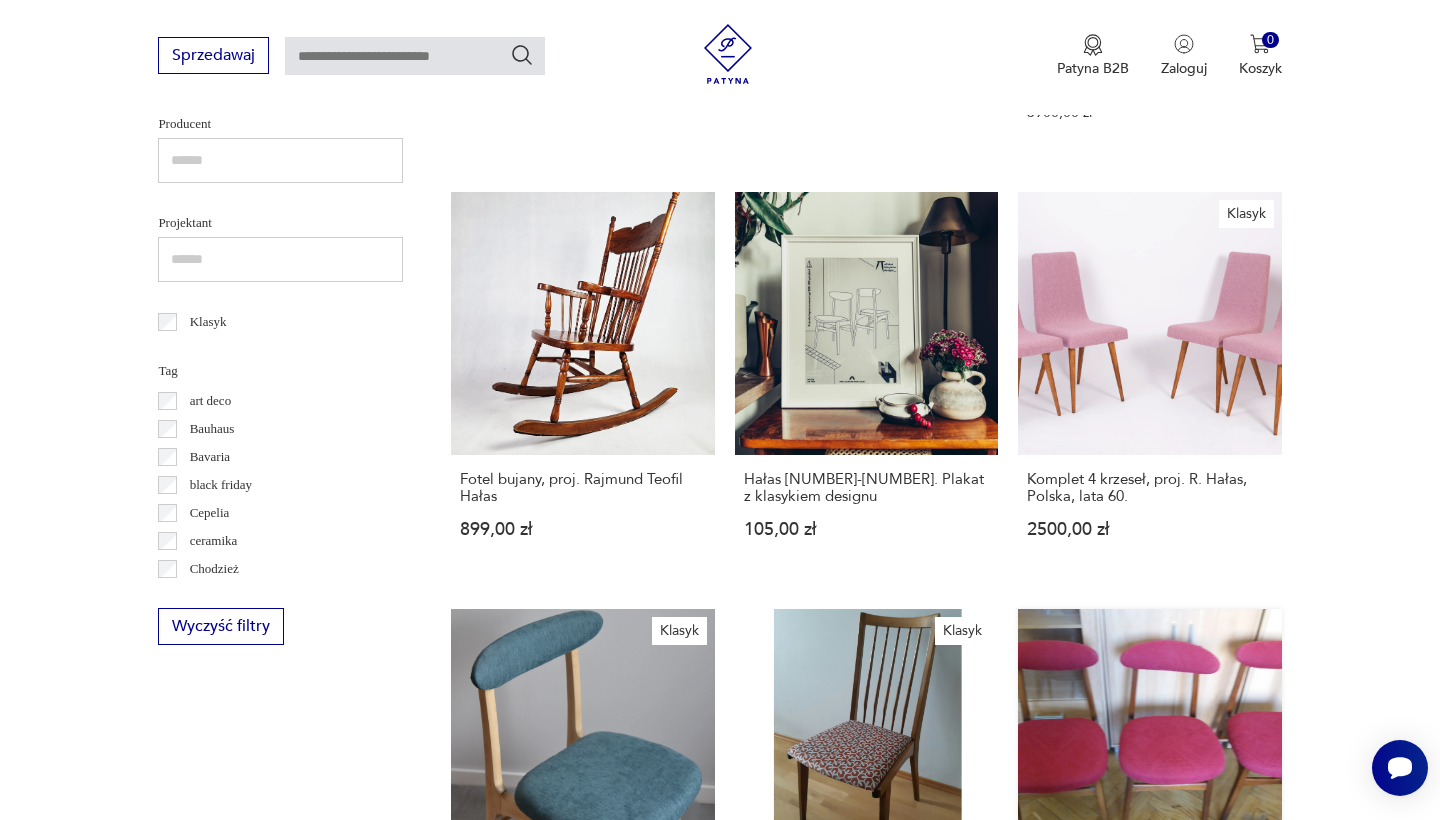 scroll, scrollTop: 74, scrollLeft: 0, axis: vertical 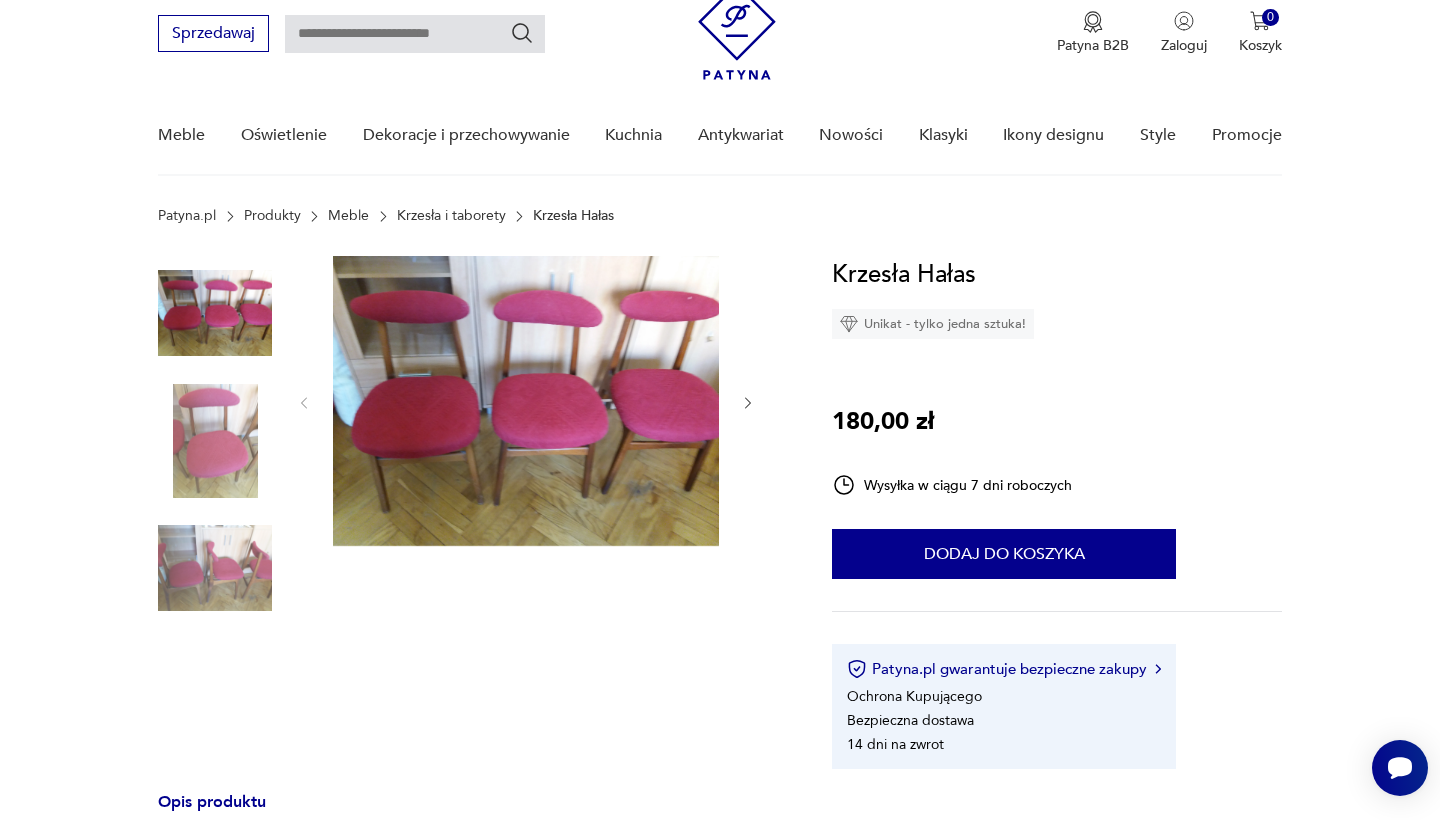 click on "Meble Oświetlenie Dekoracje i przechowywanie Kuchnia Antykwariat Nowości Klasyki Ikony designu Style Promocje" at bounding box center (719, 135) 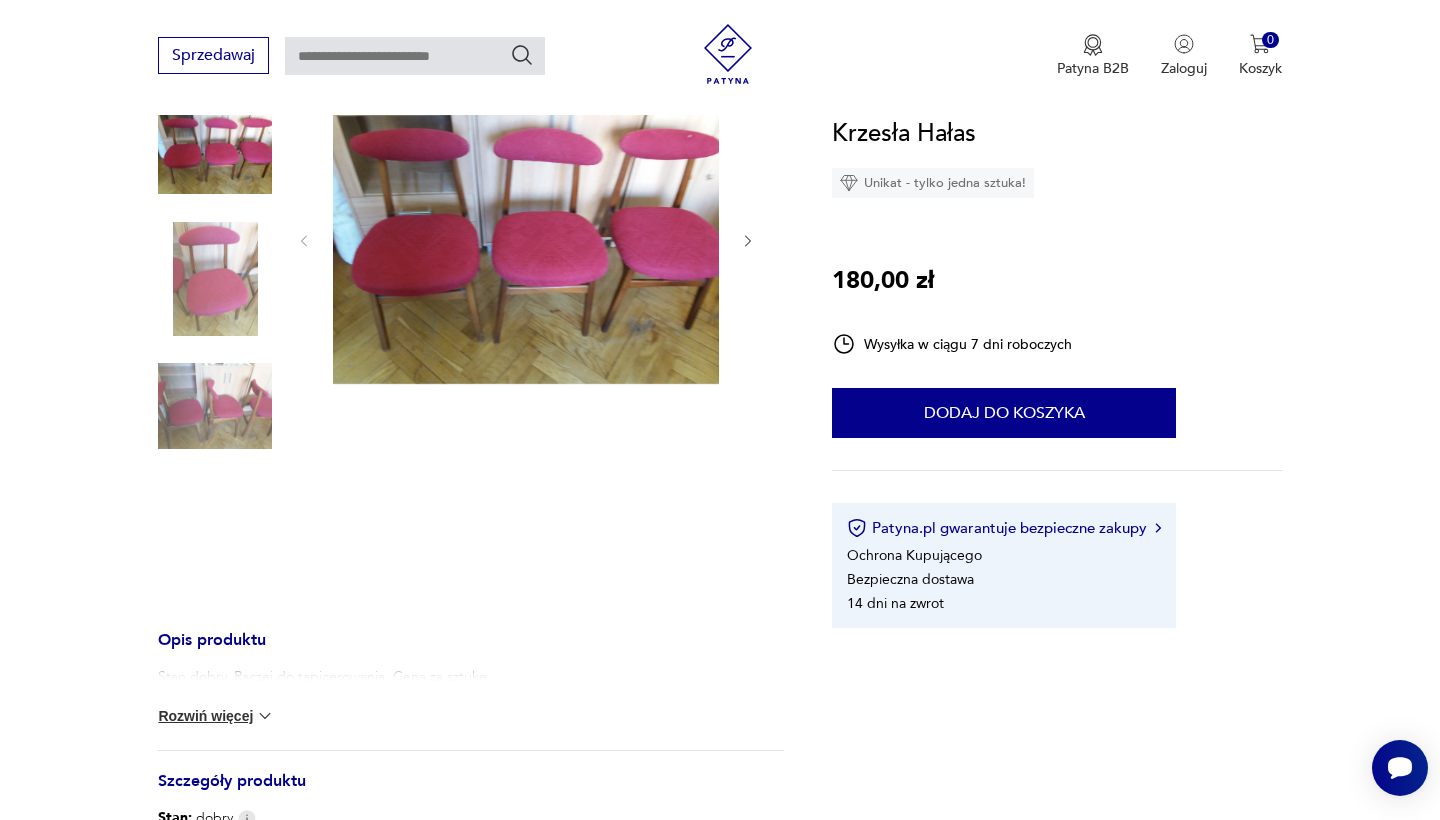scroll, scrollTop: 236, scrollLeft: 0, axis: vertical 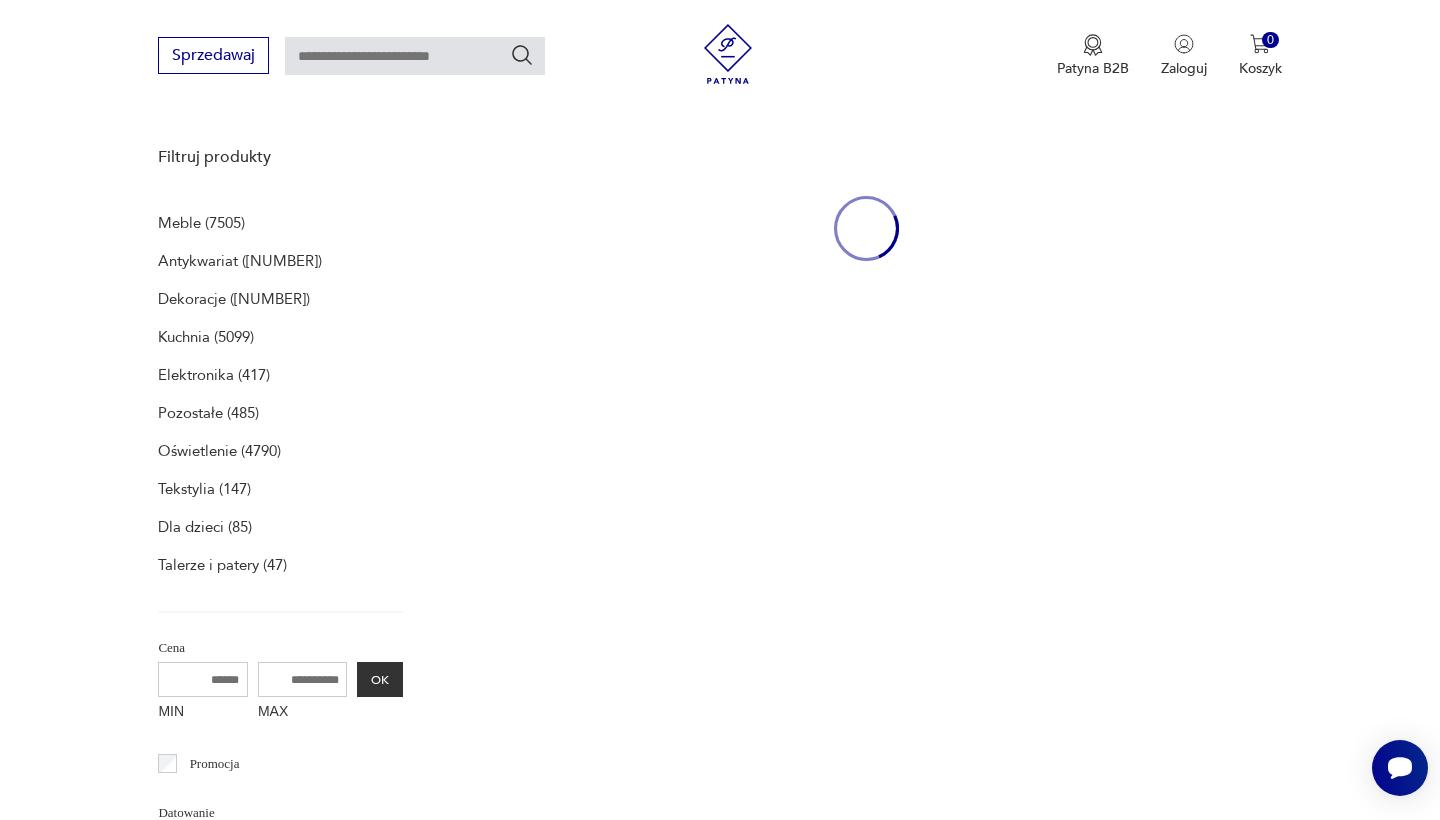 type on "*****" 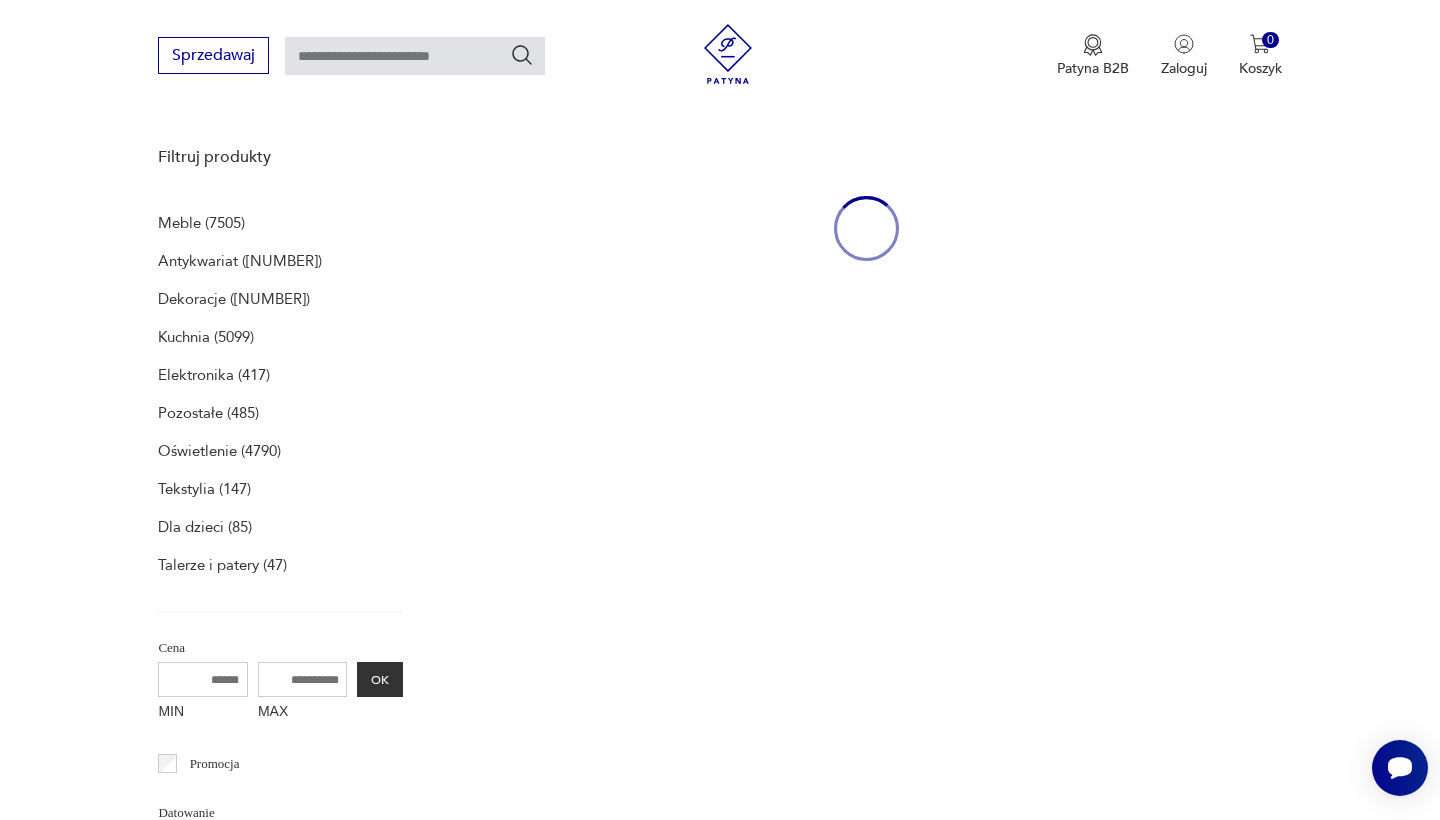 type on "*****" 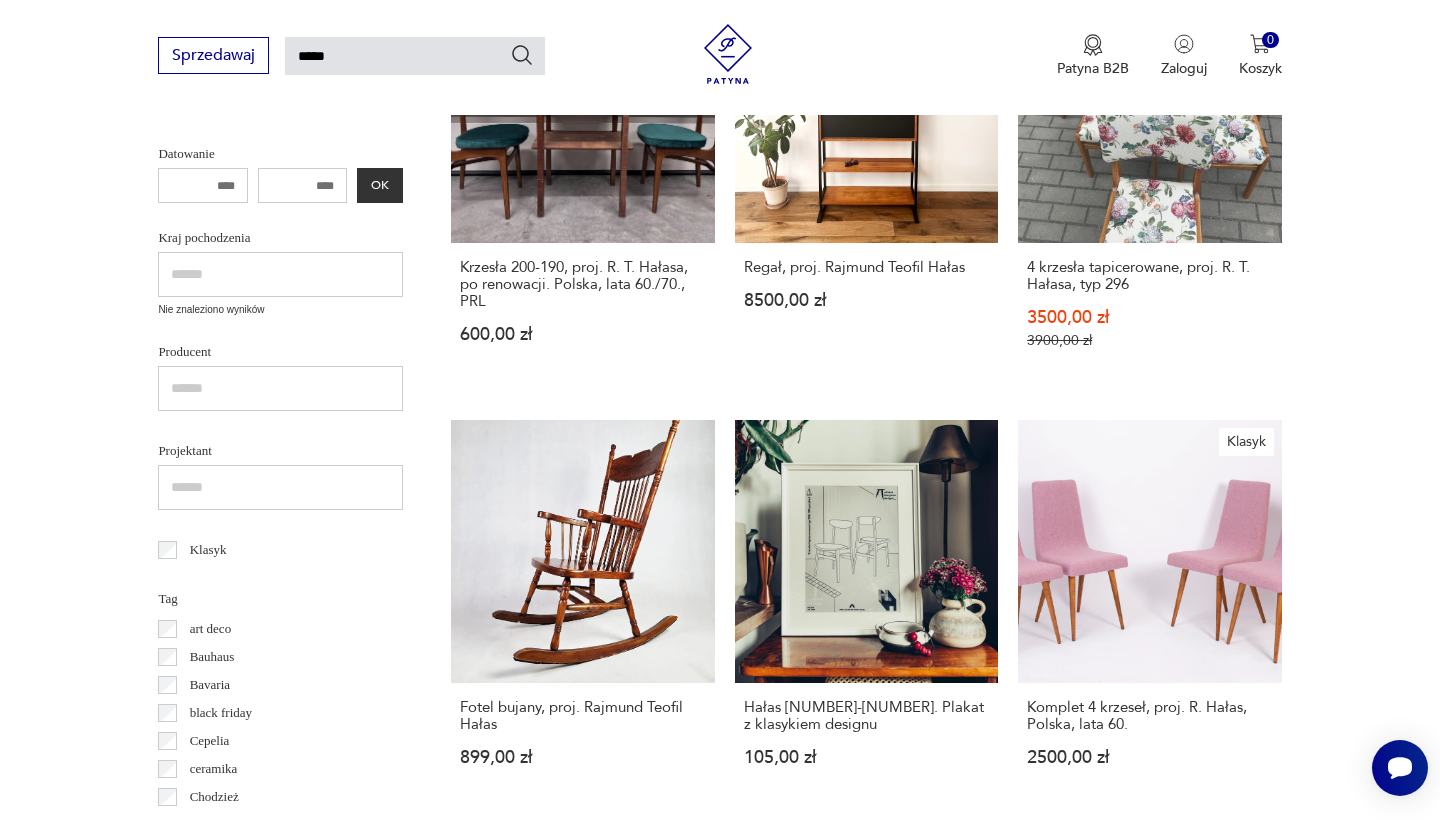 scroll, scrollTop: 1032, scrollLeft: 0, axis: vertical 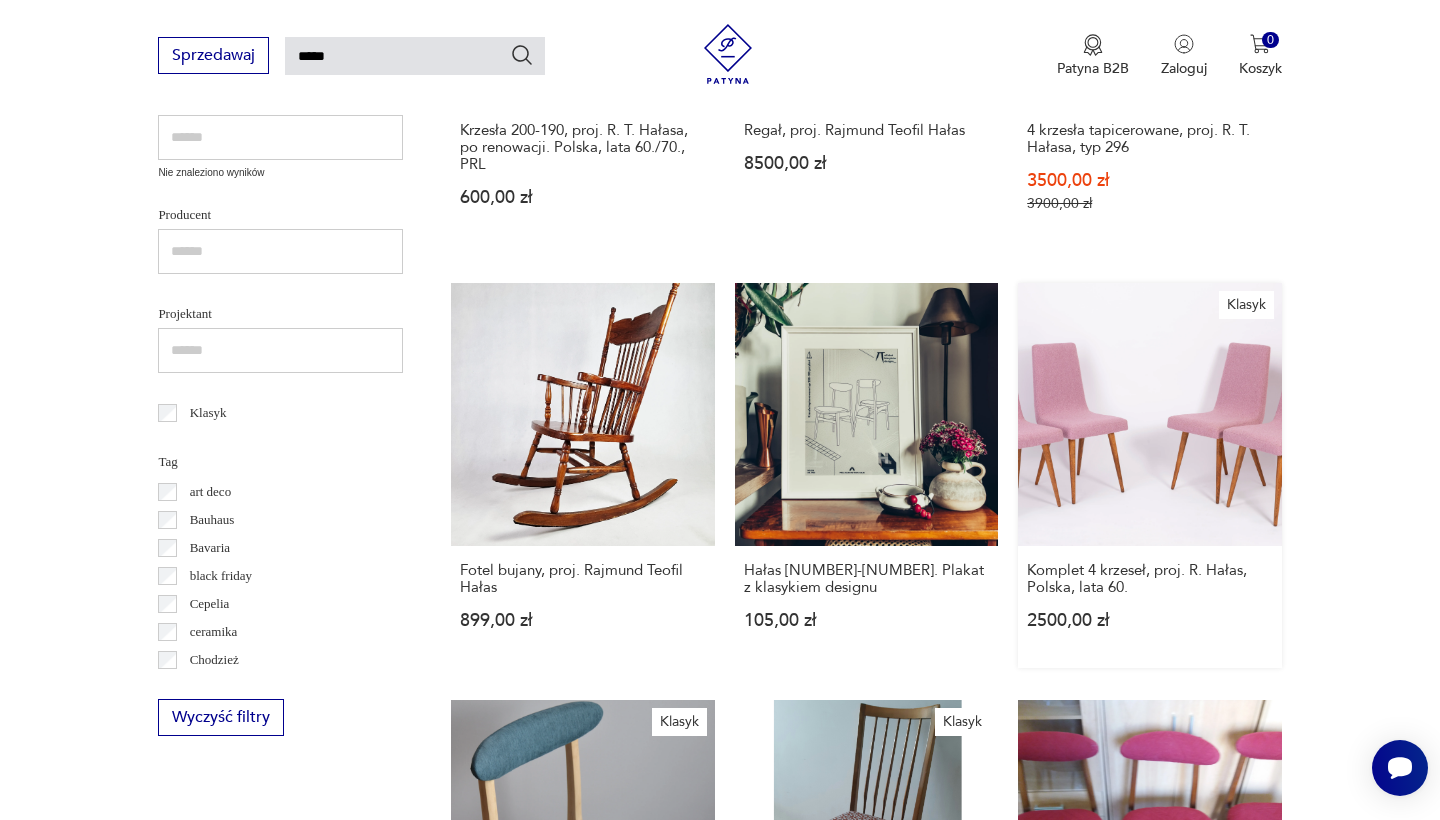 click on "Klasyk Komplet [NUMBER] krzeseł, proj. [PERSON], [COUNTRY], lata [YEAR] [PRICE]" at bounding box center (1149, 475) 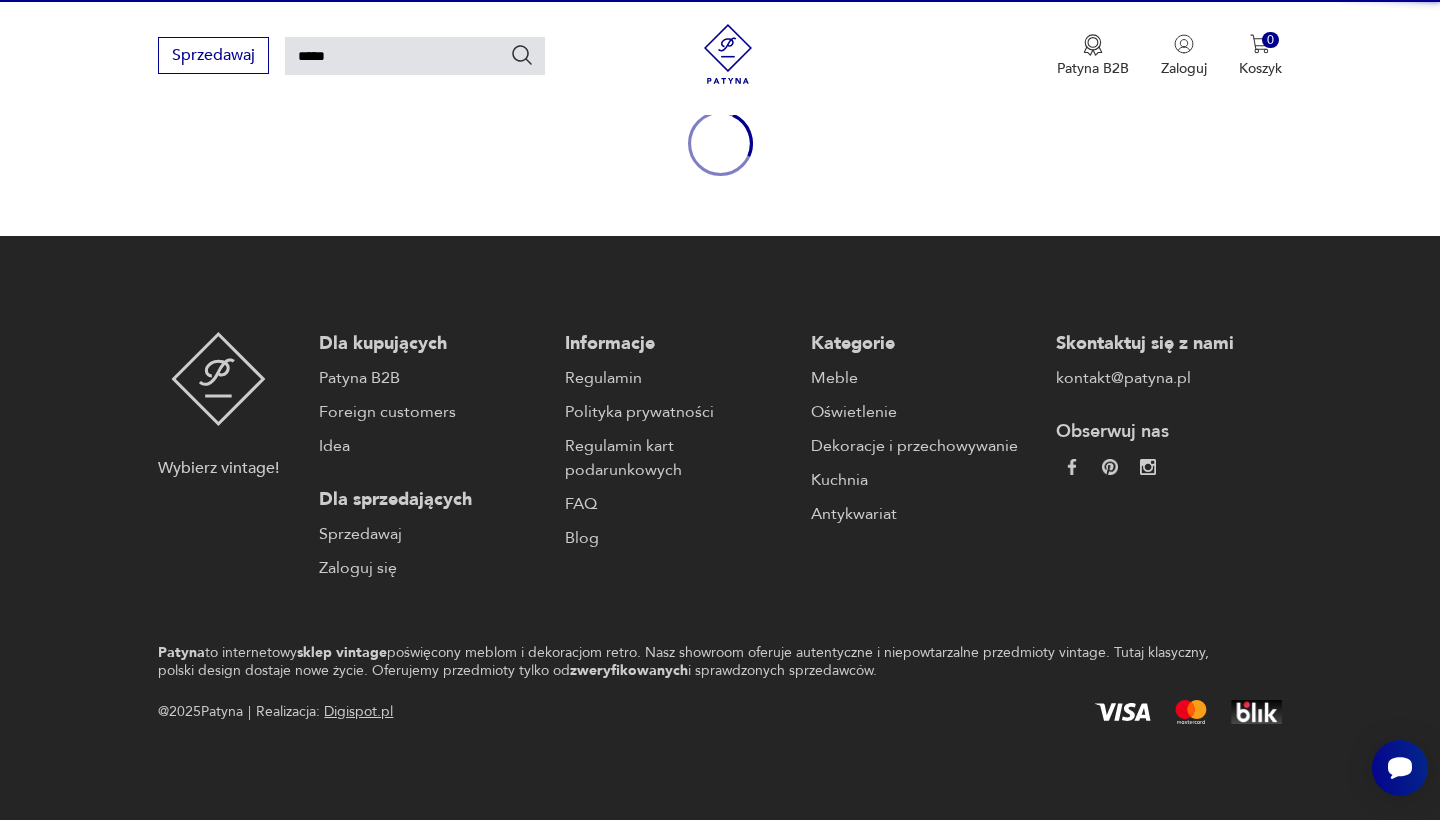 type 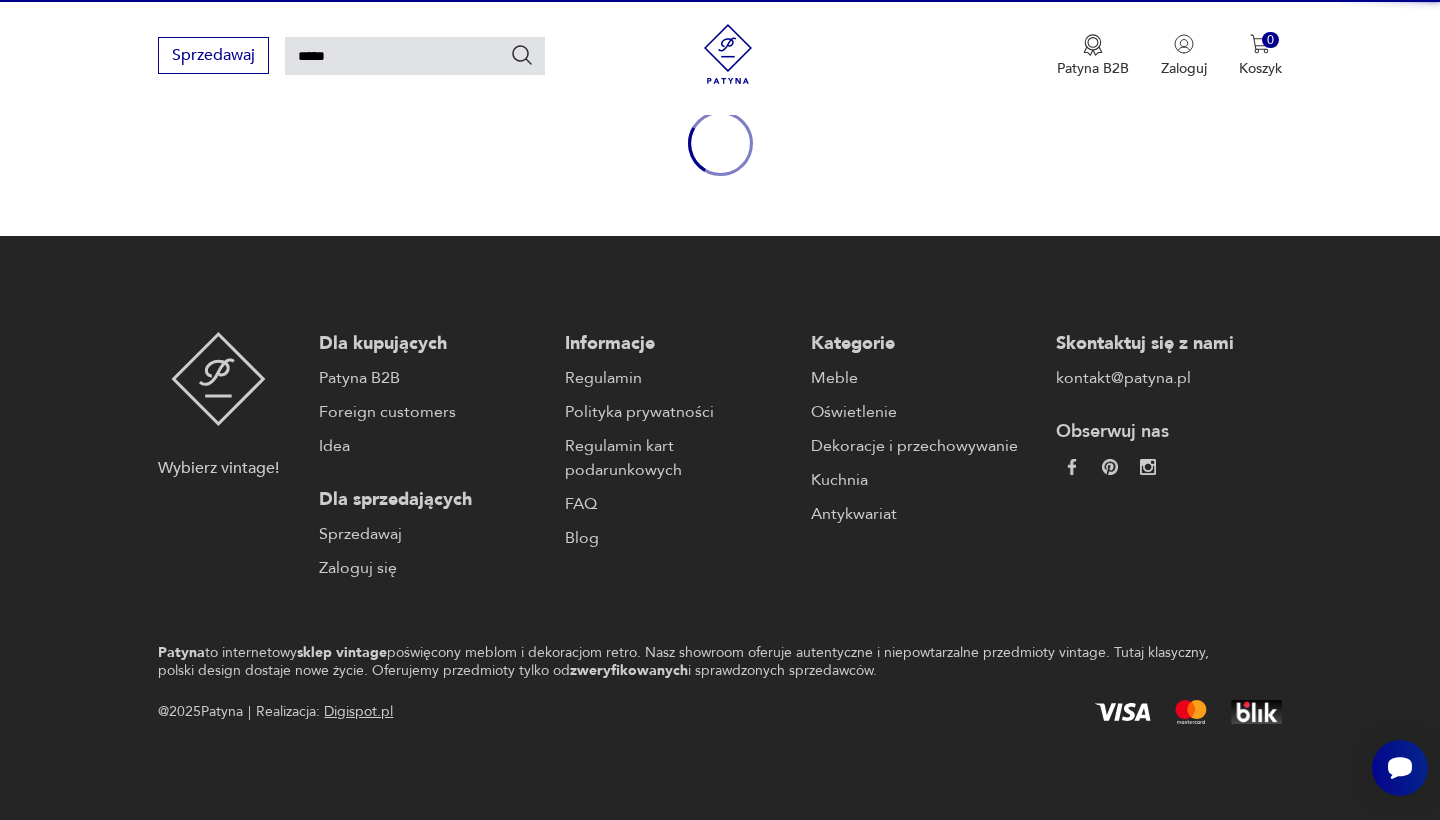 type 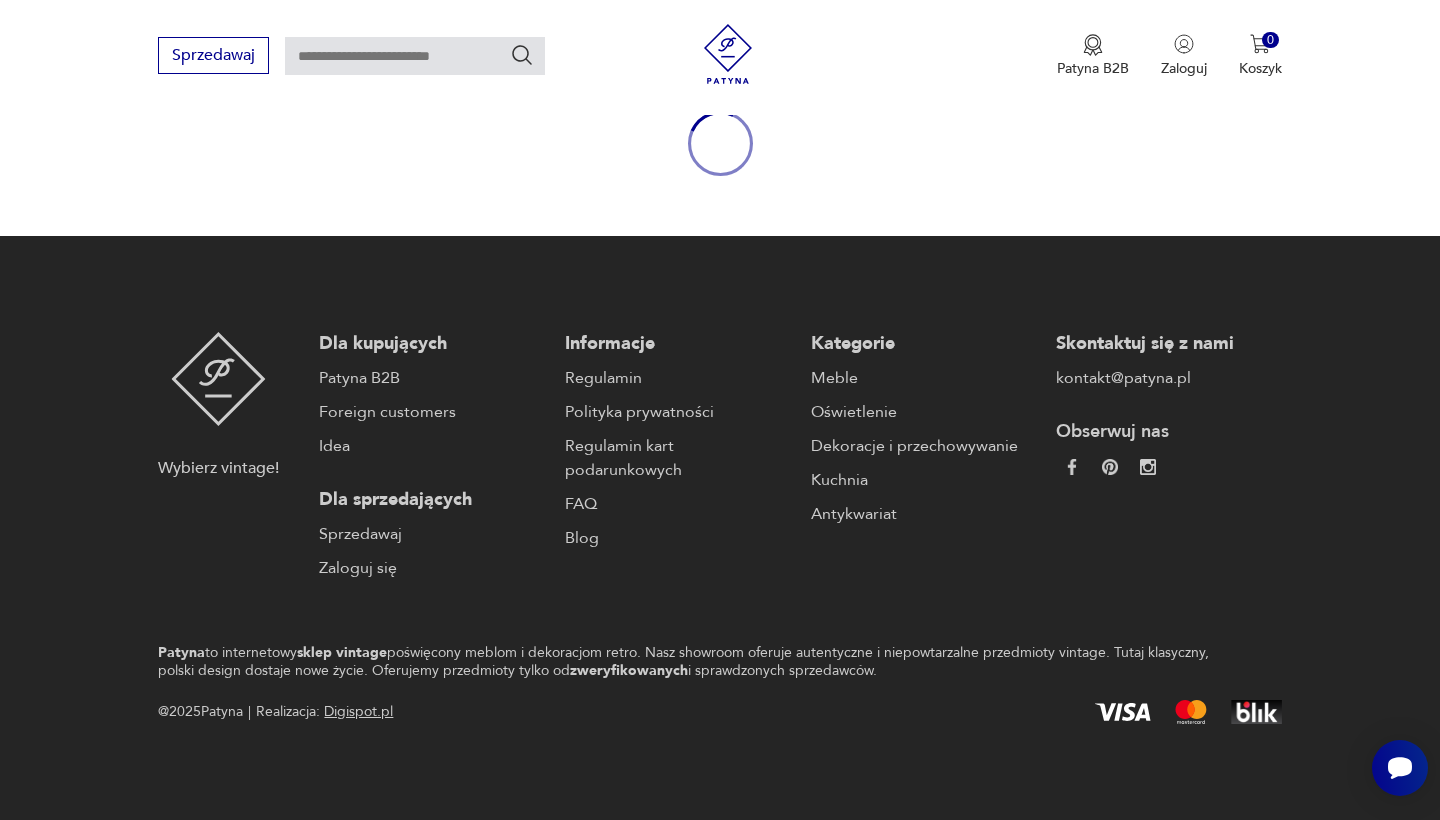 scroll, scrollTop: 0, scrollLeft: 0, axis: both 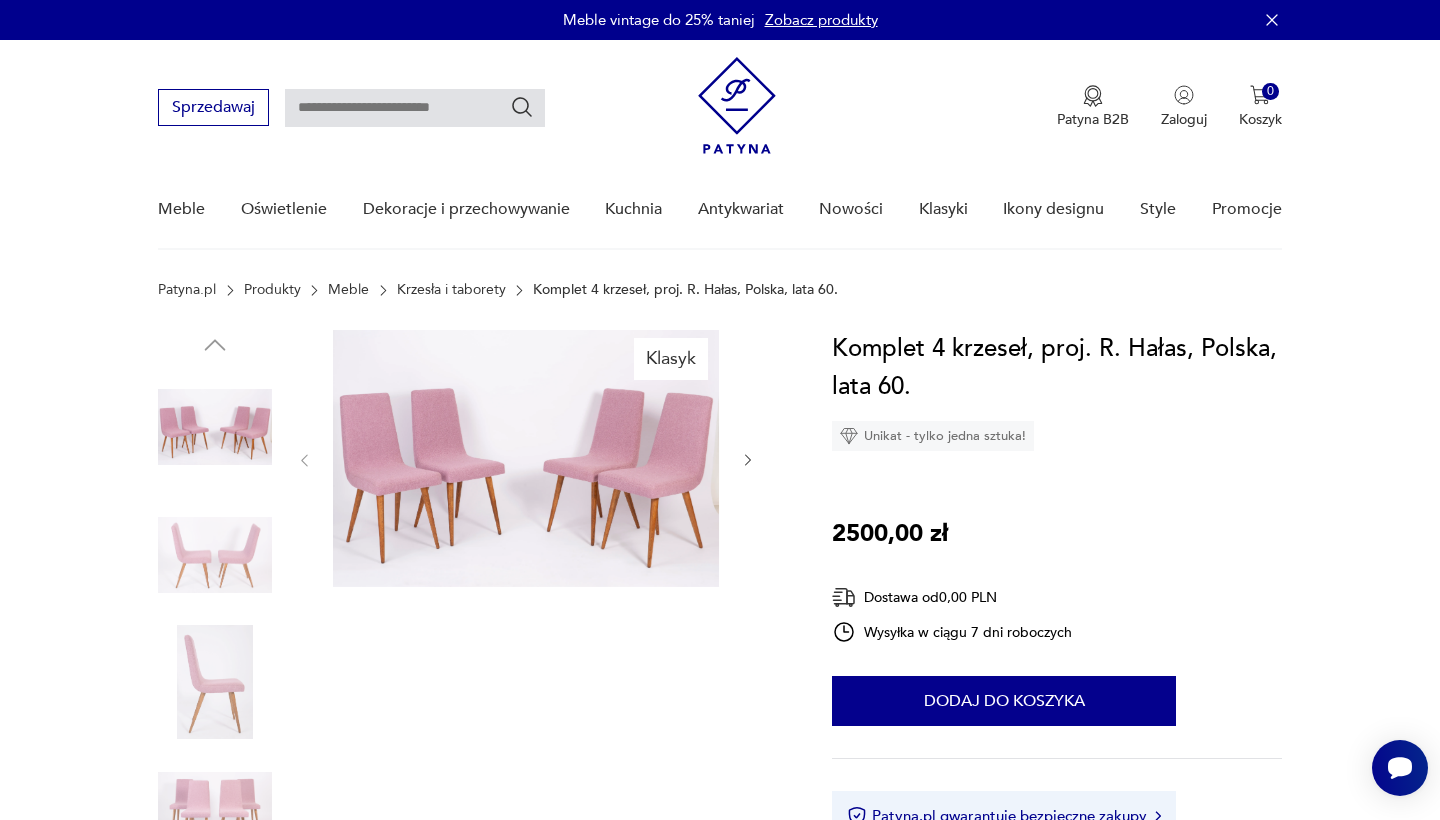 click at bounding box center [526, 460] 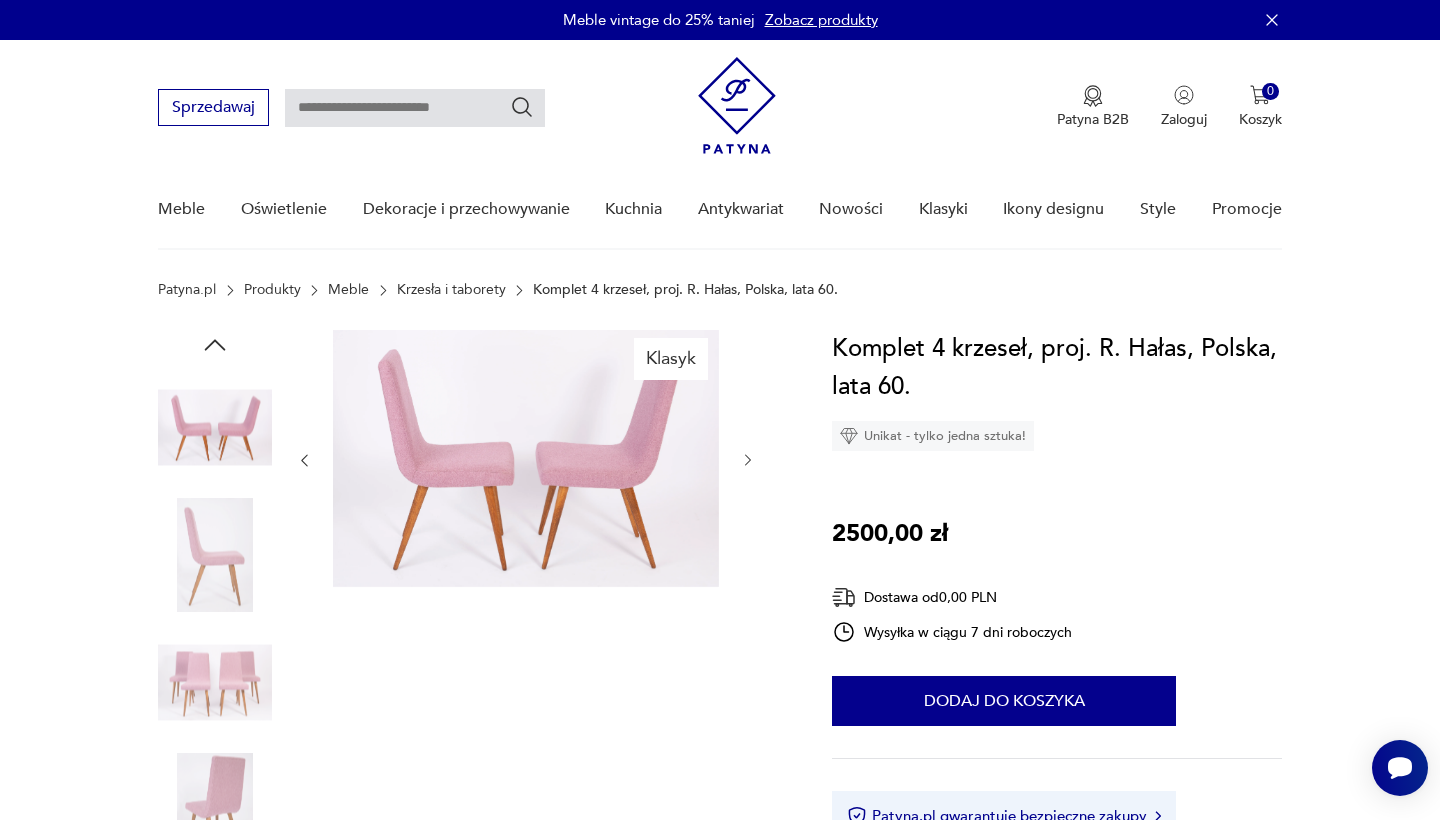 click 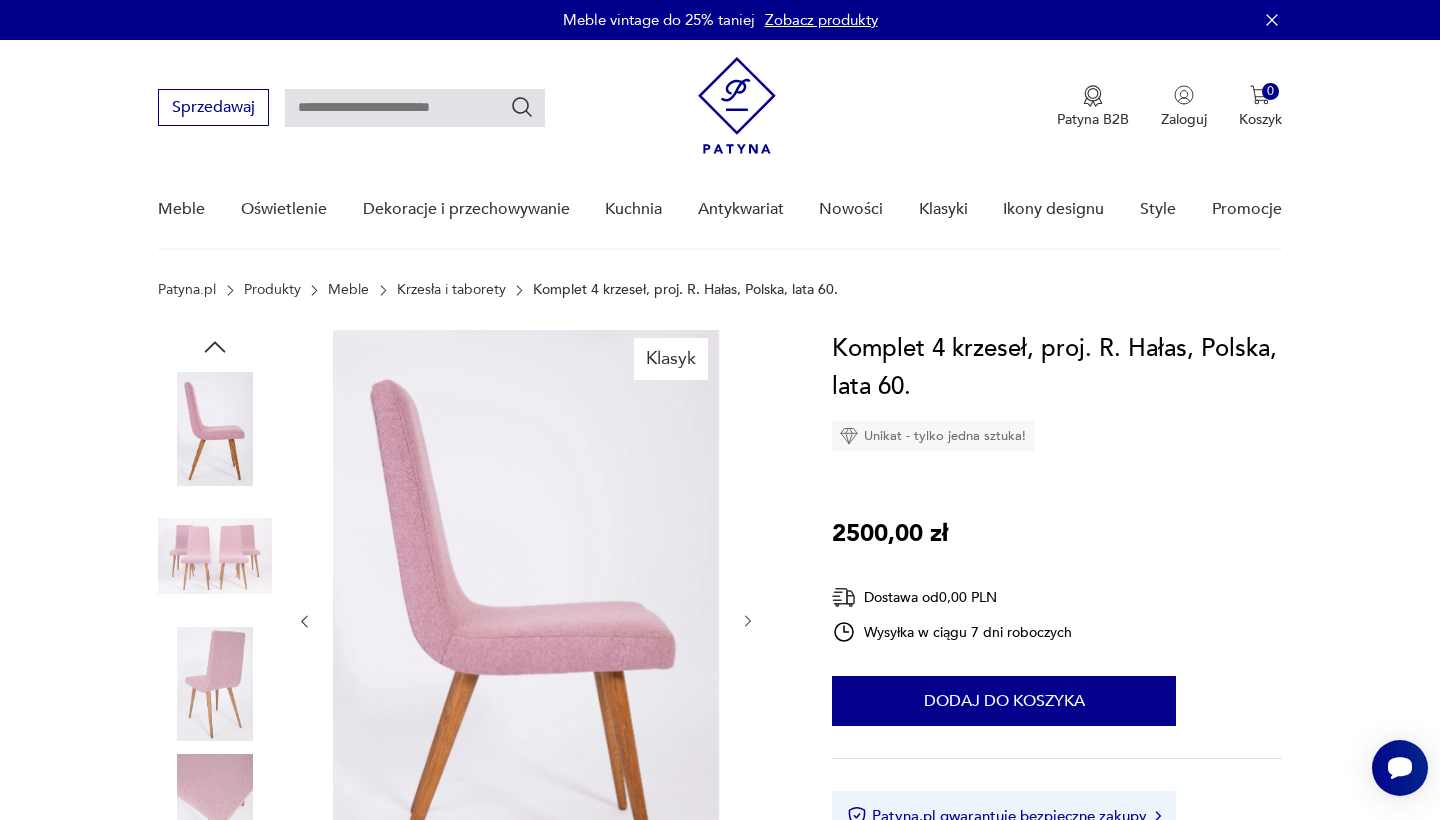 click at bounding box center (526, 621) 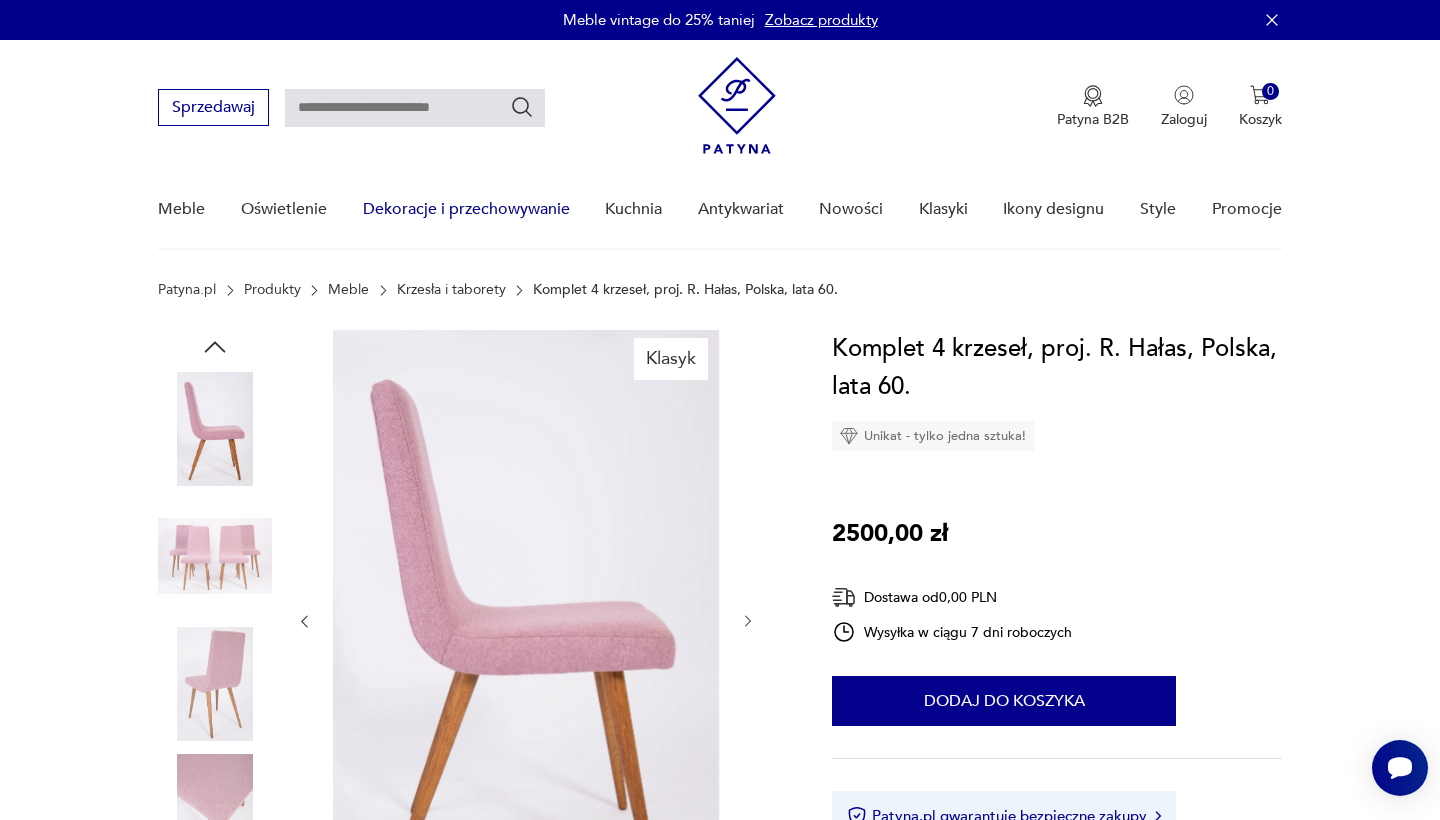 scroll, scrollTop: 0, scrollLeft: 0, axis: both 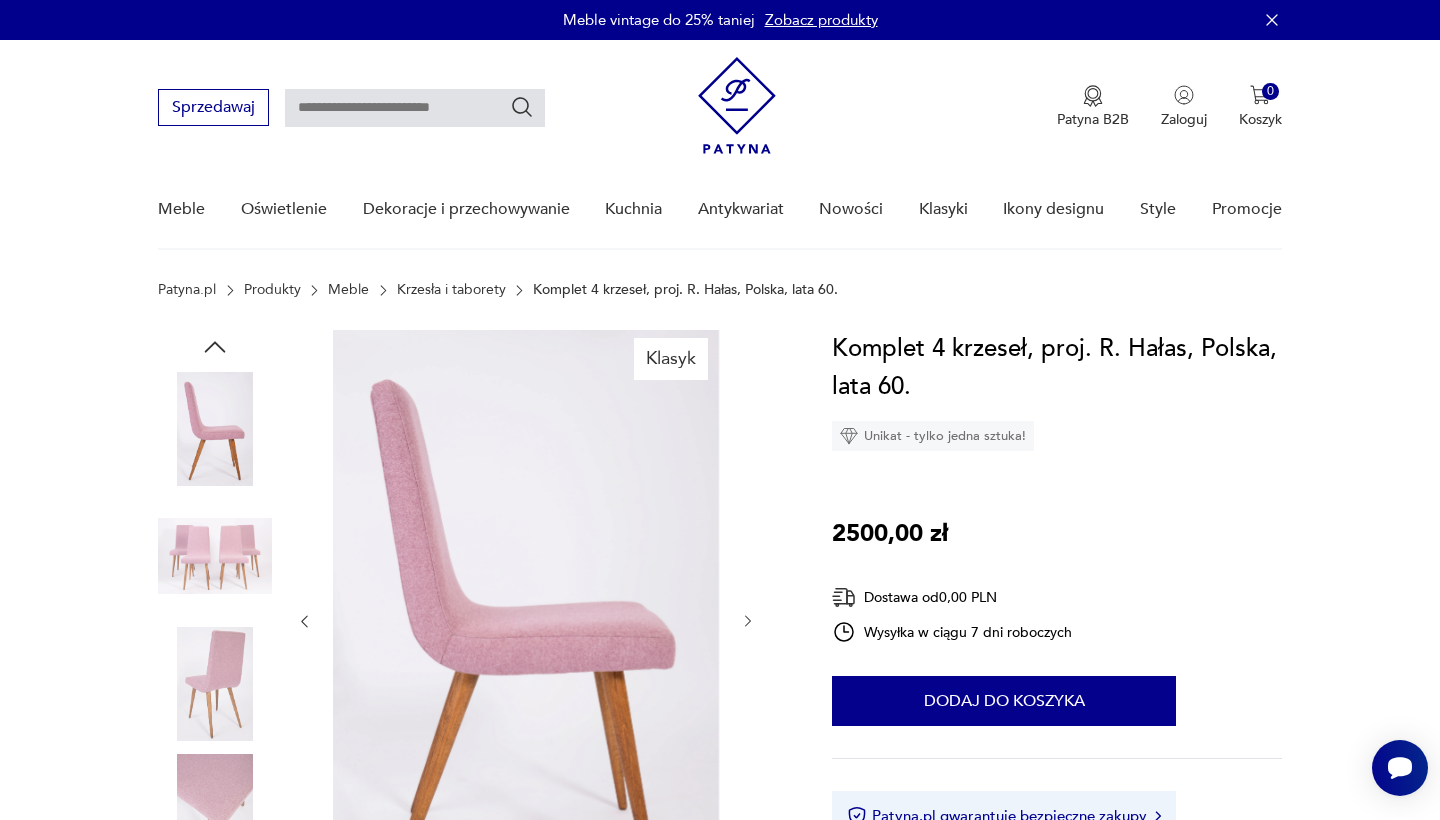 click on "Krzesła i taborety" at bounding box center (451, 290) 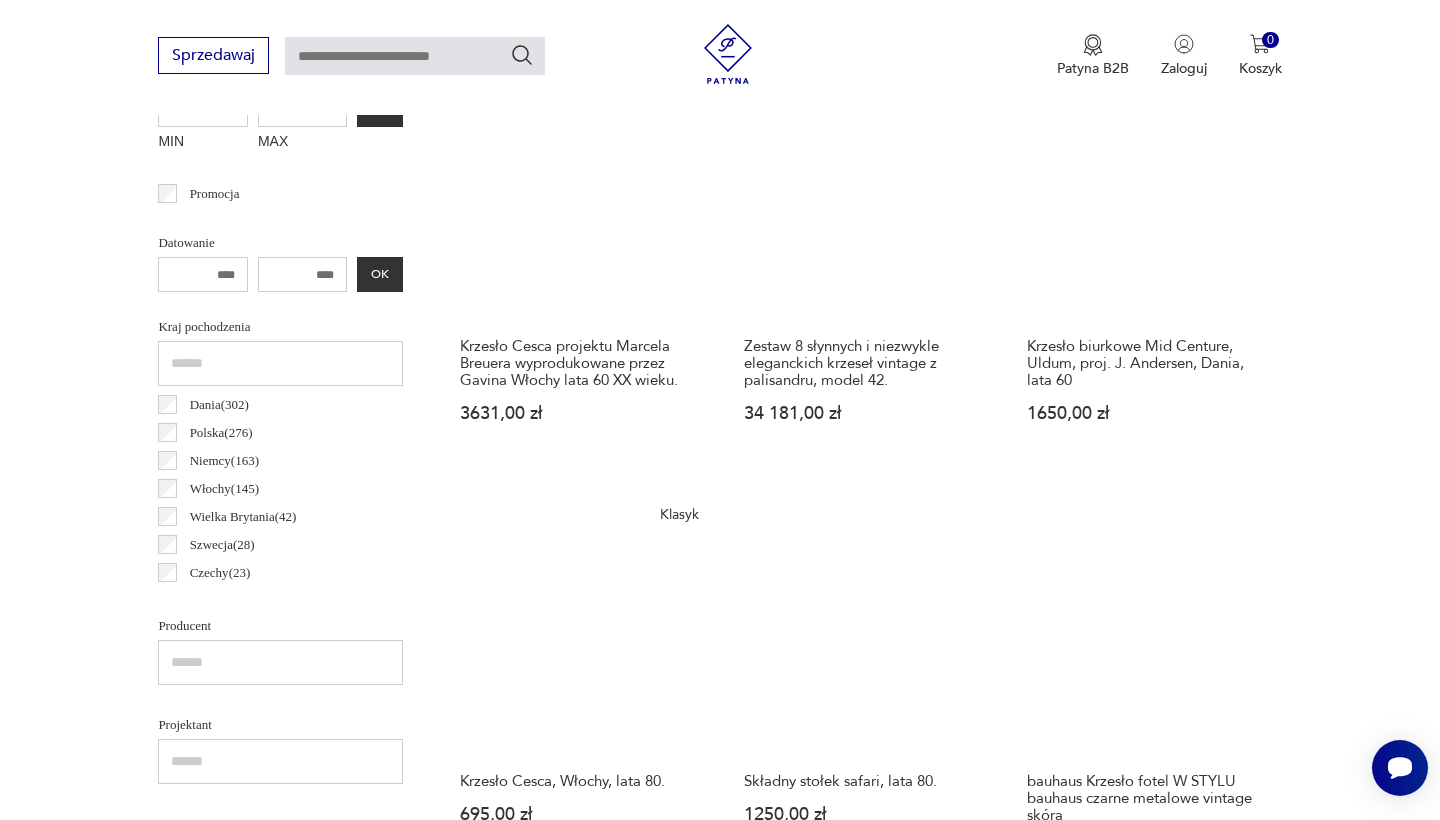 scroll, scrollTop: 846, scrollLeft: 0, axis: vertical 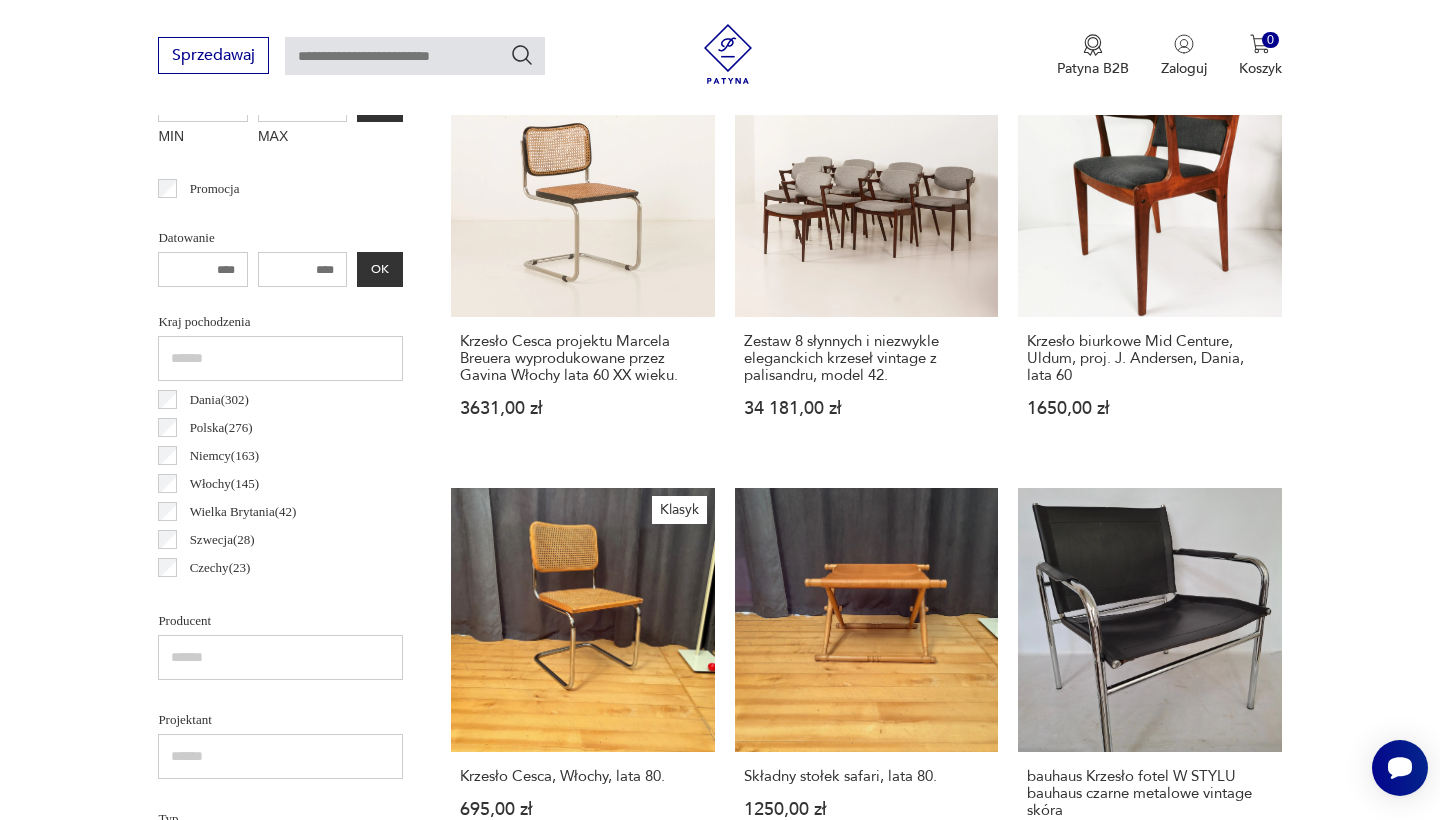 click on "[COUNTRY] ( [NUMBER] )" at bounding box center (221, 428) 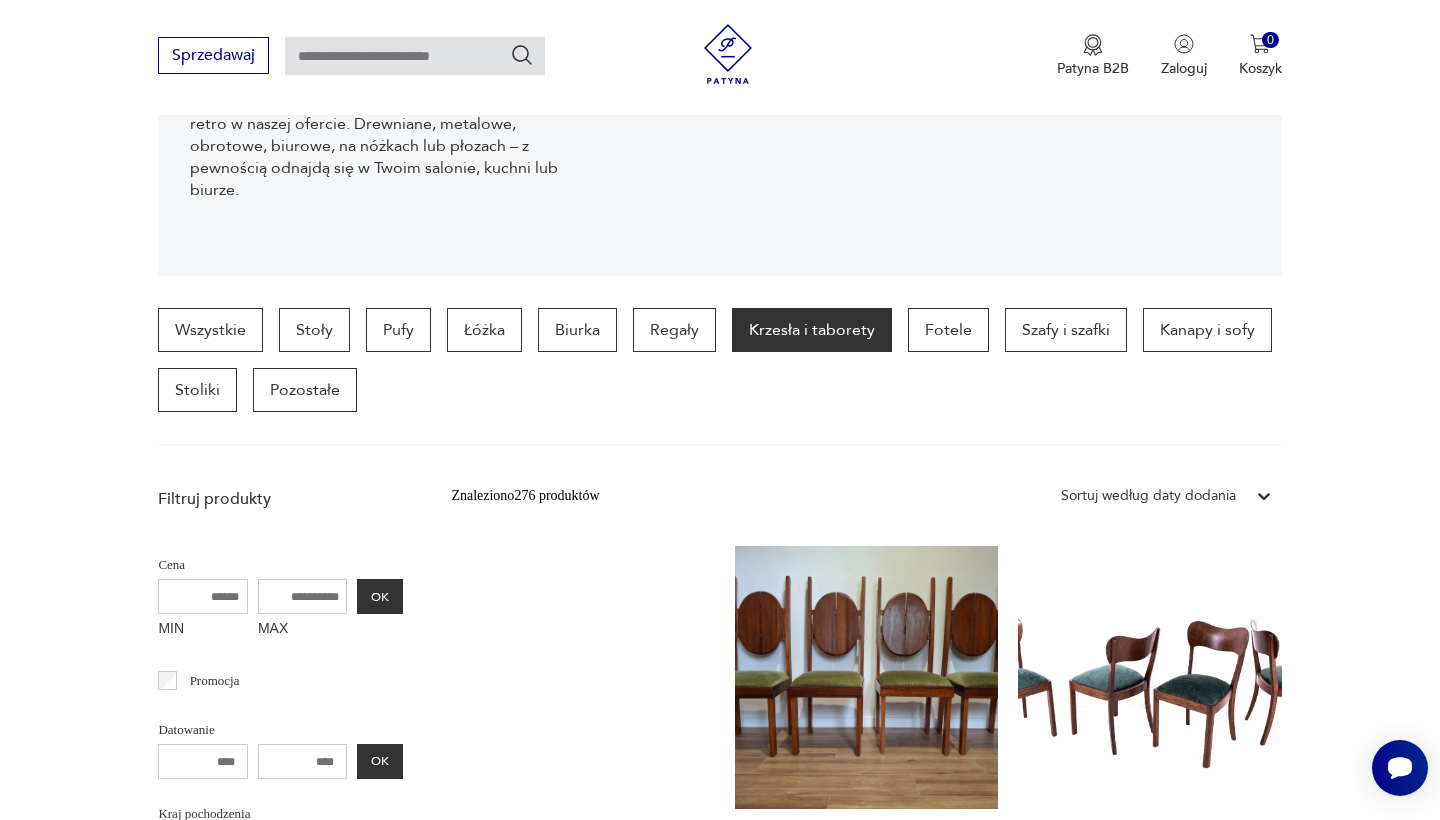 scroll, scrollTop: 368, scrollLeft: 0, axis: vertical 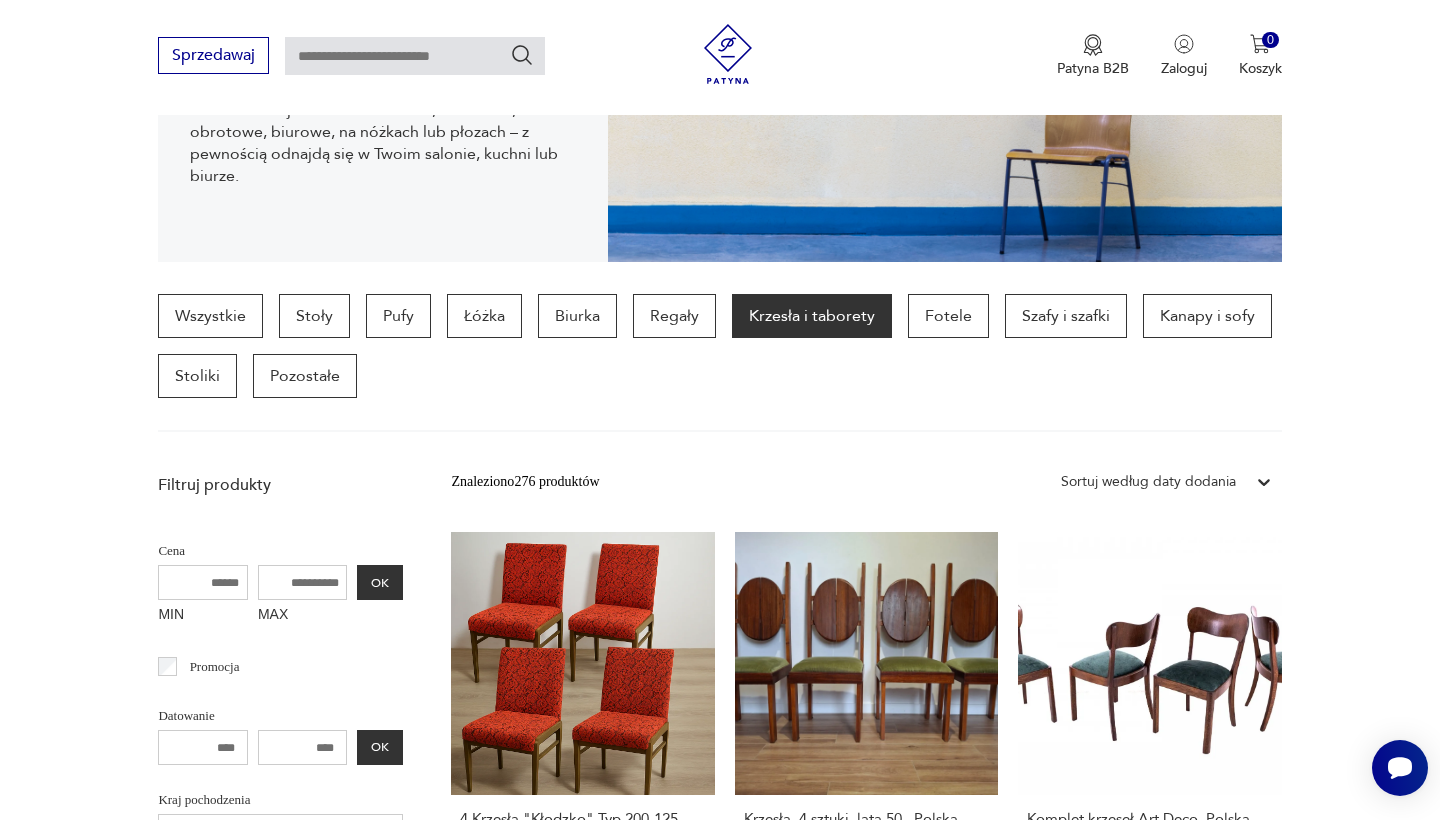 click on "Sortuj według daty dodania" at bounding box center [1148, 482] 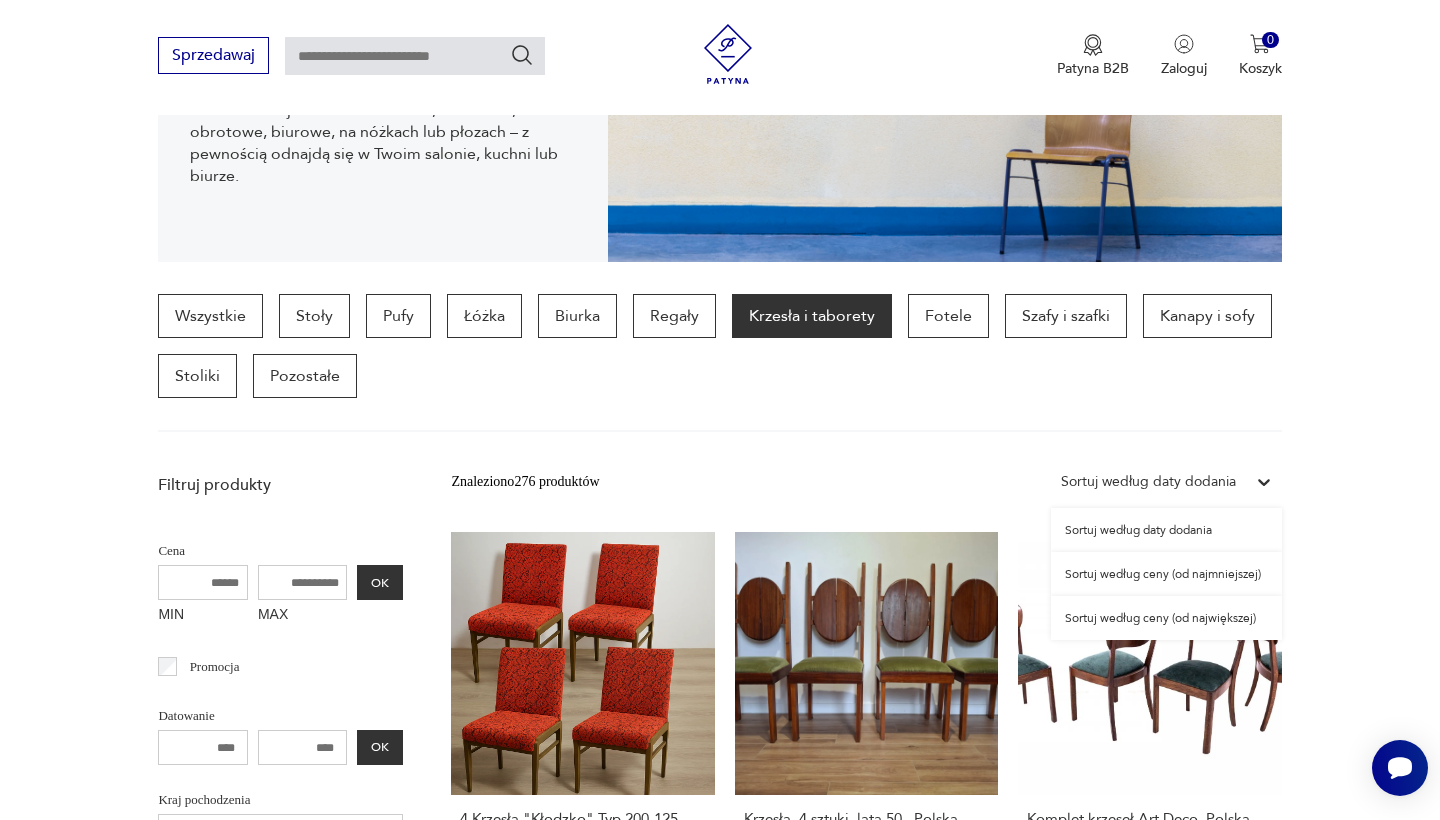 click on "Sortuj według ceny (od najmniejszej)" at bounding box center [1166, 574] 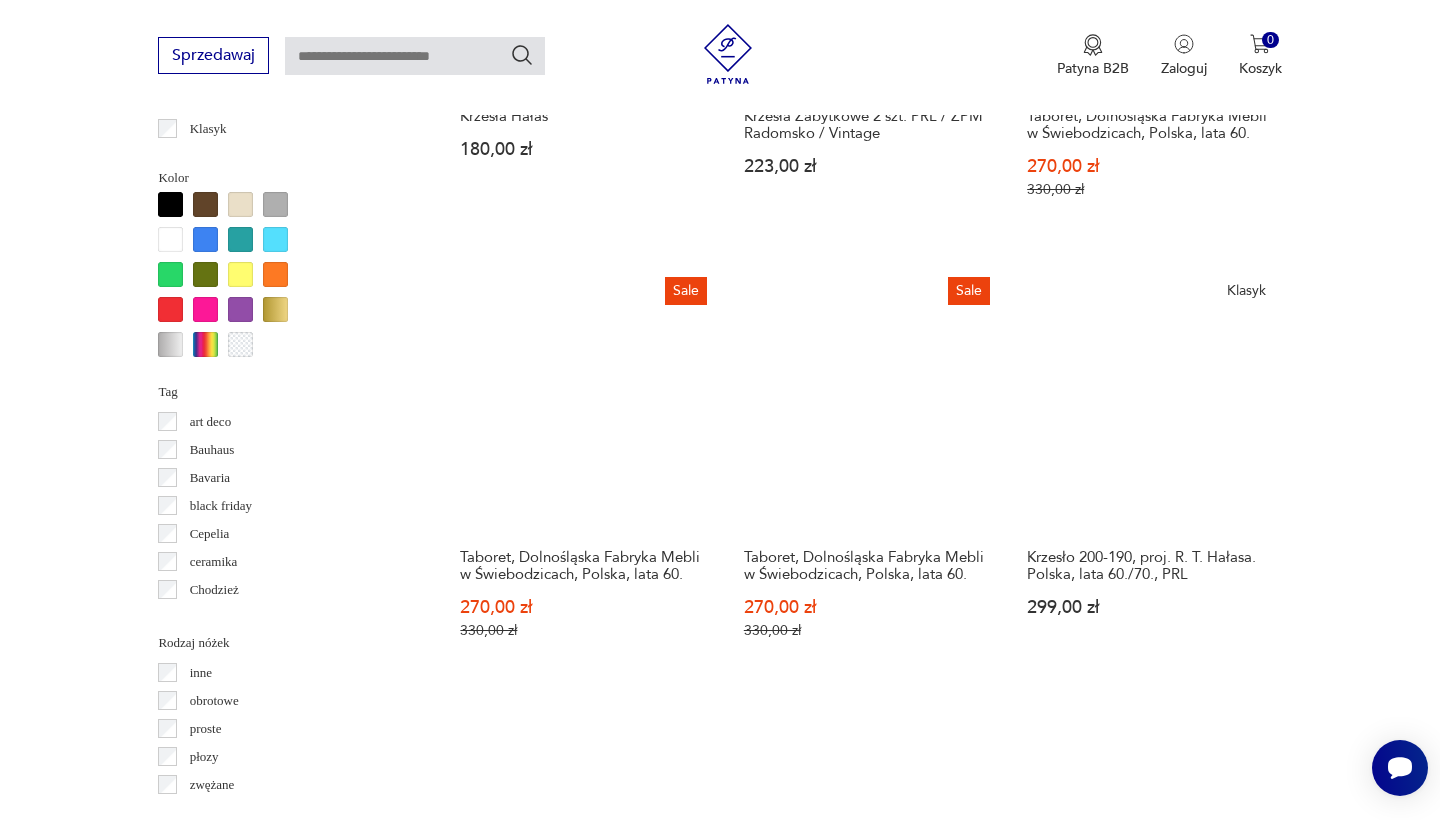 scroll, scrollTop: 1936, scrollLeft: 0, axis: vertical 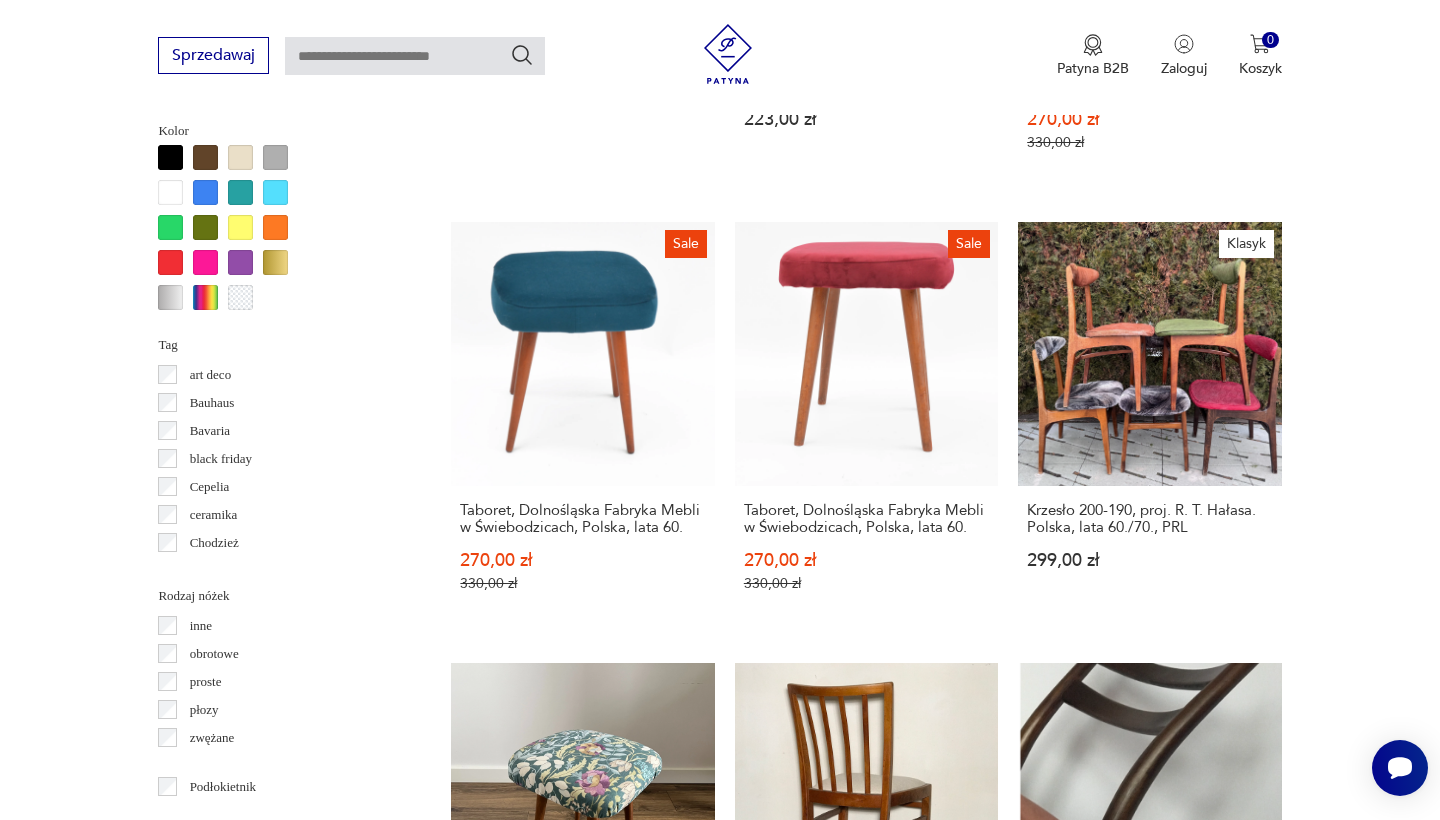 click on "2" at bounding box center [866, 1559] 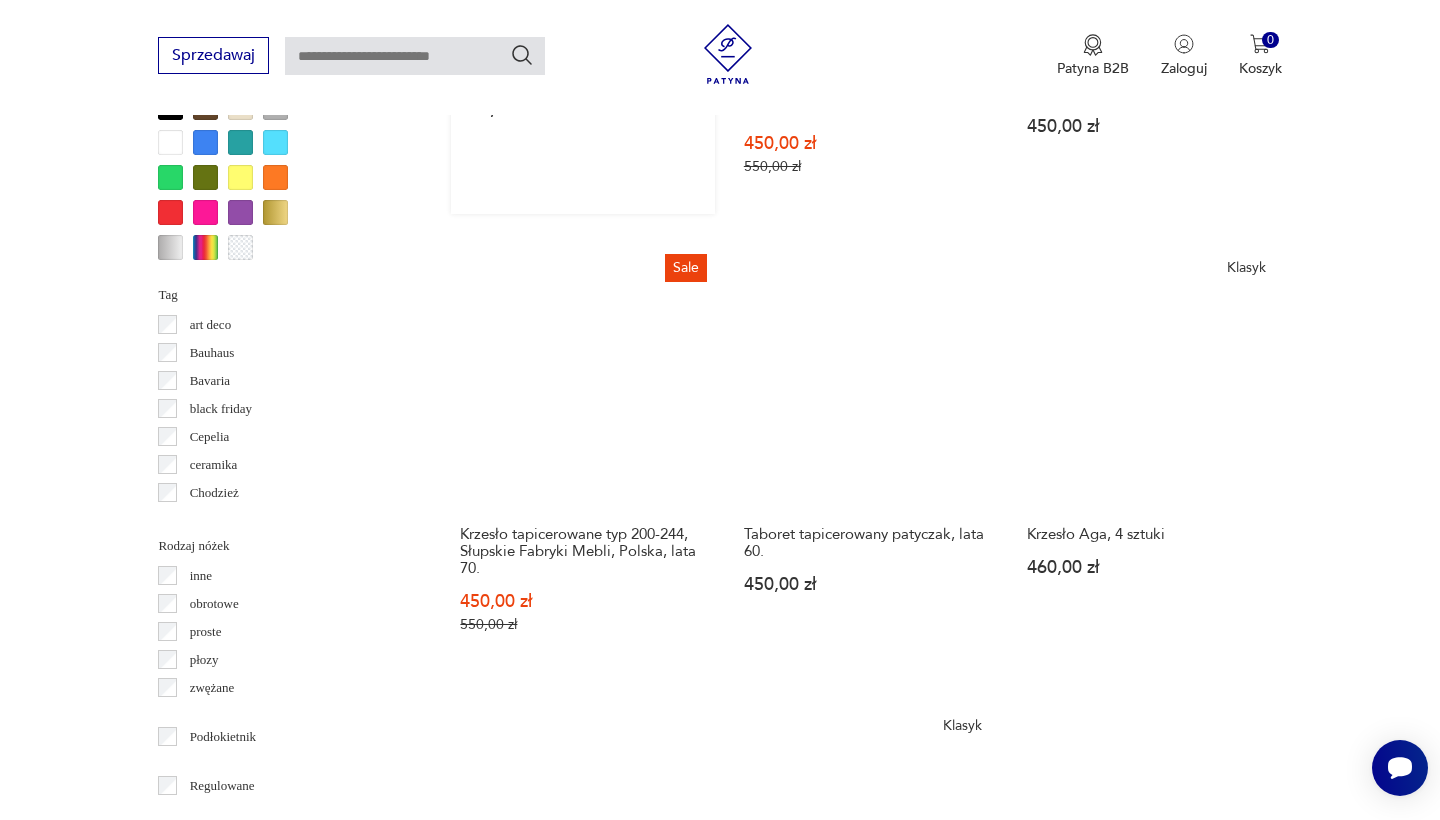 scroll, scrollTop: 2037, scrollLeft: 0, axis: vertical 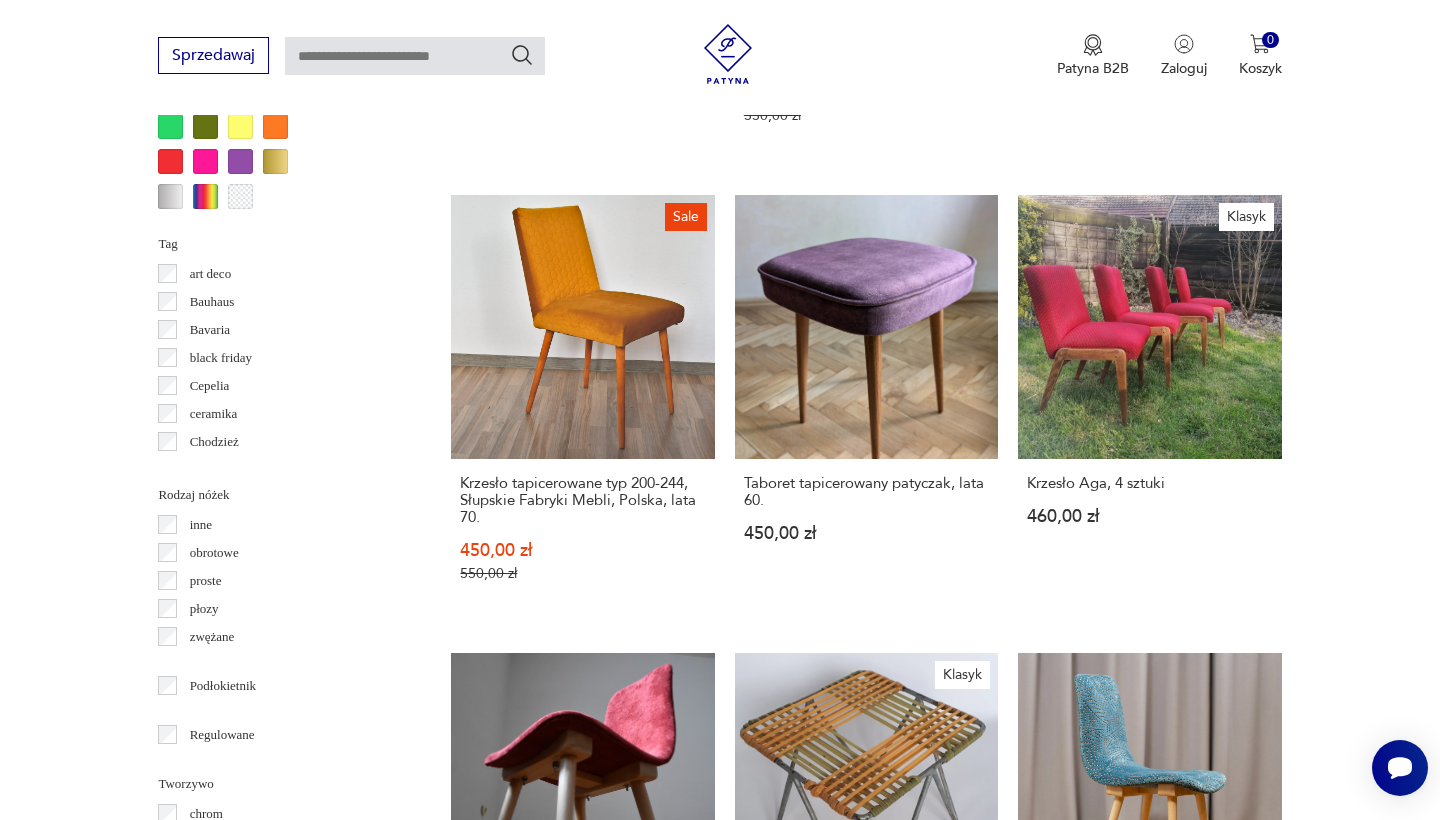 click on "3" at bounding box center [912, 1509] 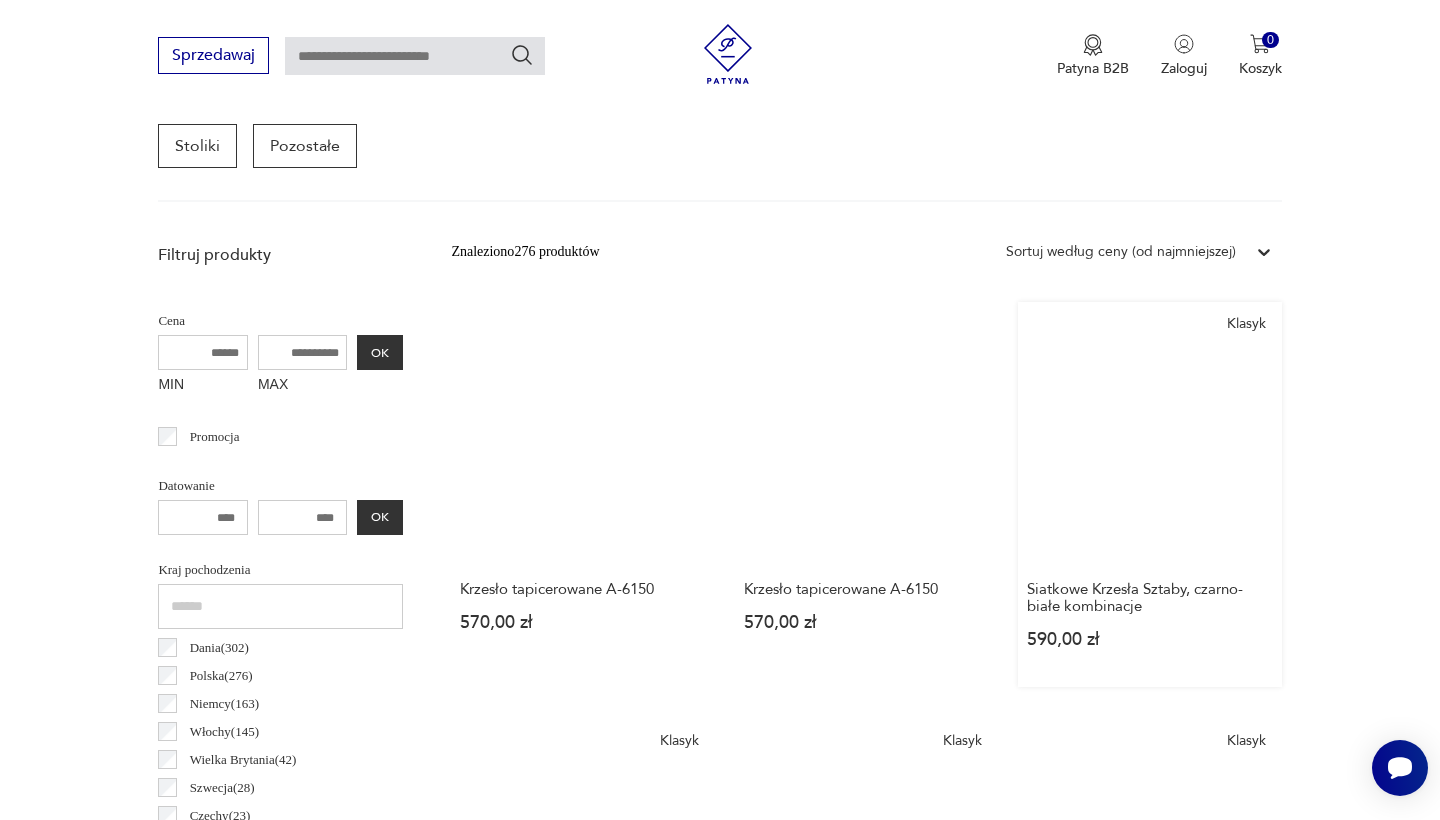 scroll, scrollTop: 599, scrollLeft: 0, axis: vertical 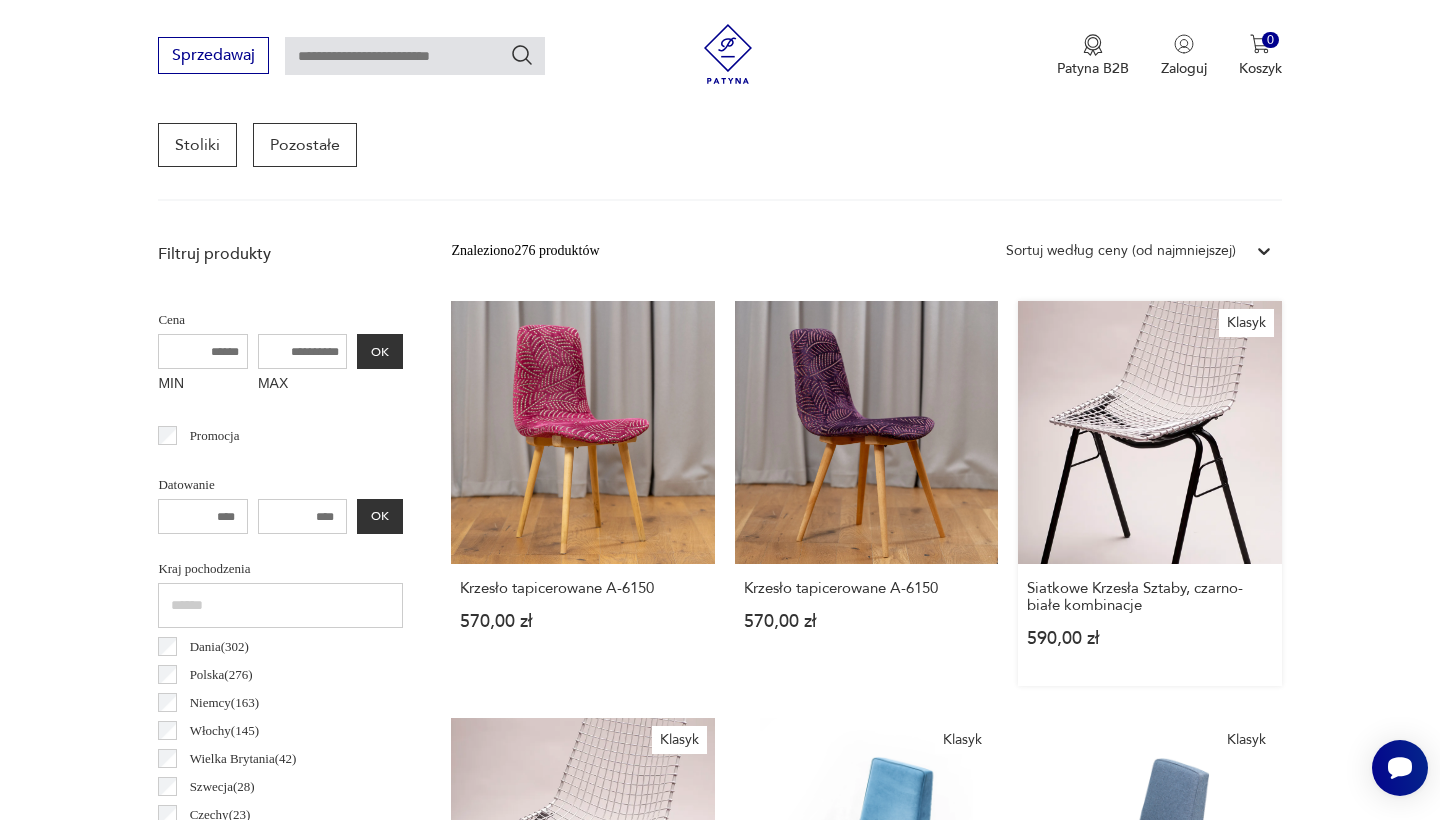 click on "Klasyk Siatkowe Krzesła Sztaby, czarno-białe kombinacje [PRICE]" at bounding box center (1149, 493) 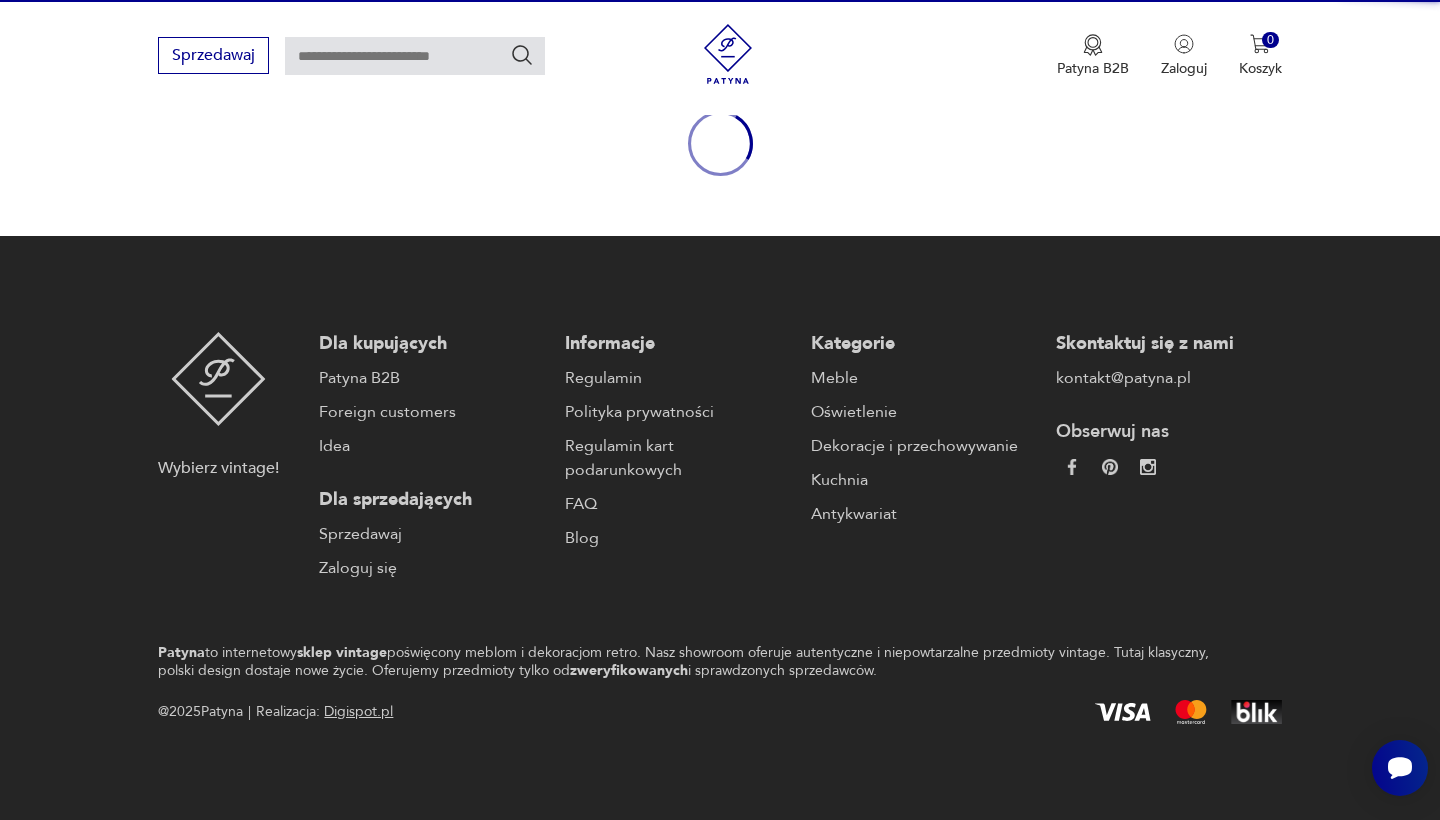 scroll, scrollTop: 78, scrollLeft: 0, axis: vertical 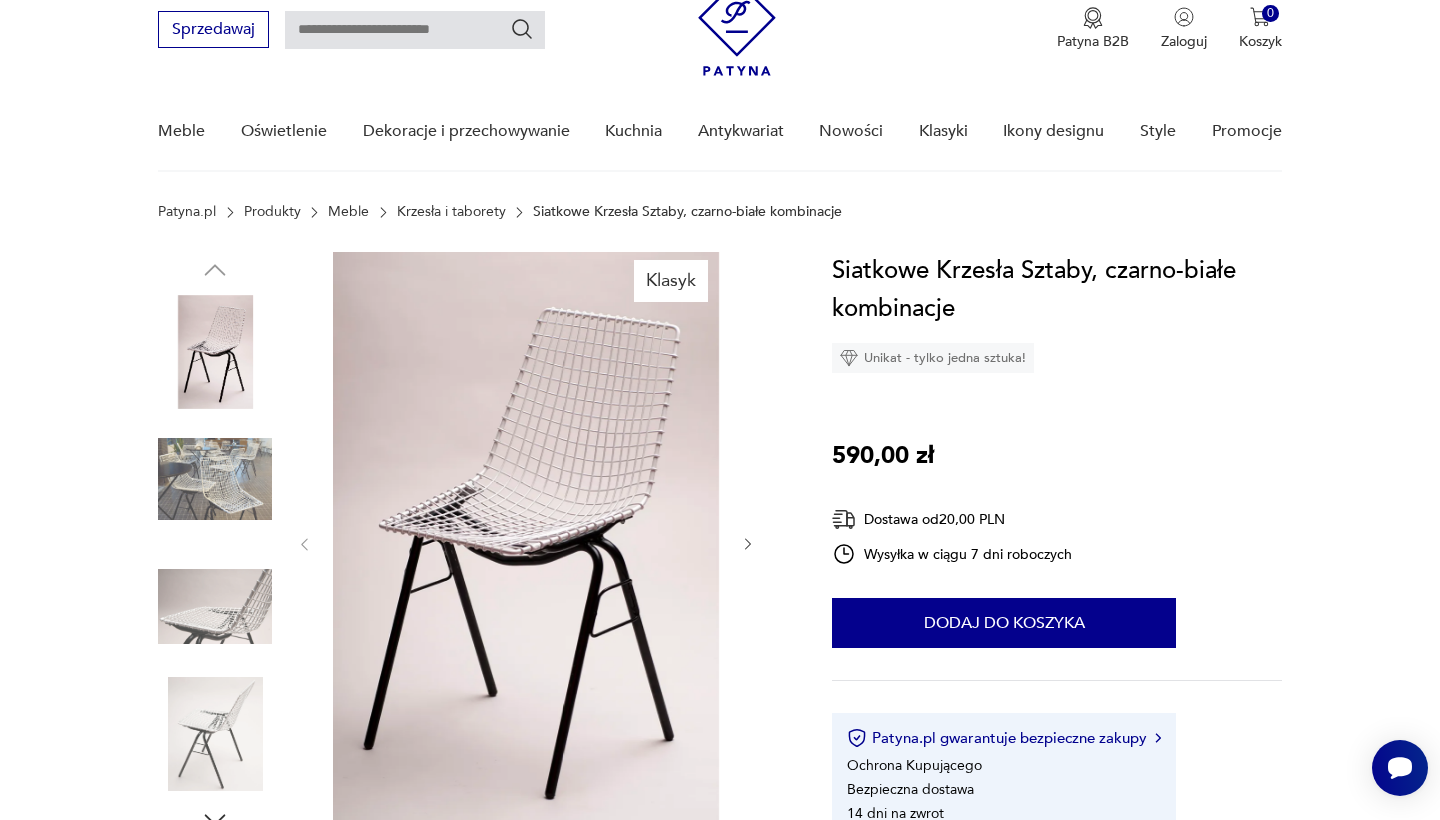 click at bounding box center (526, 544) 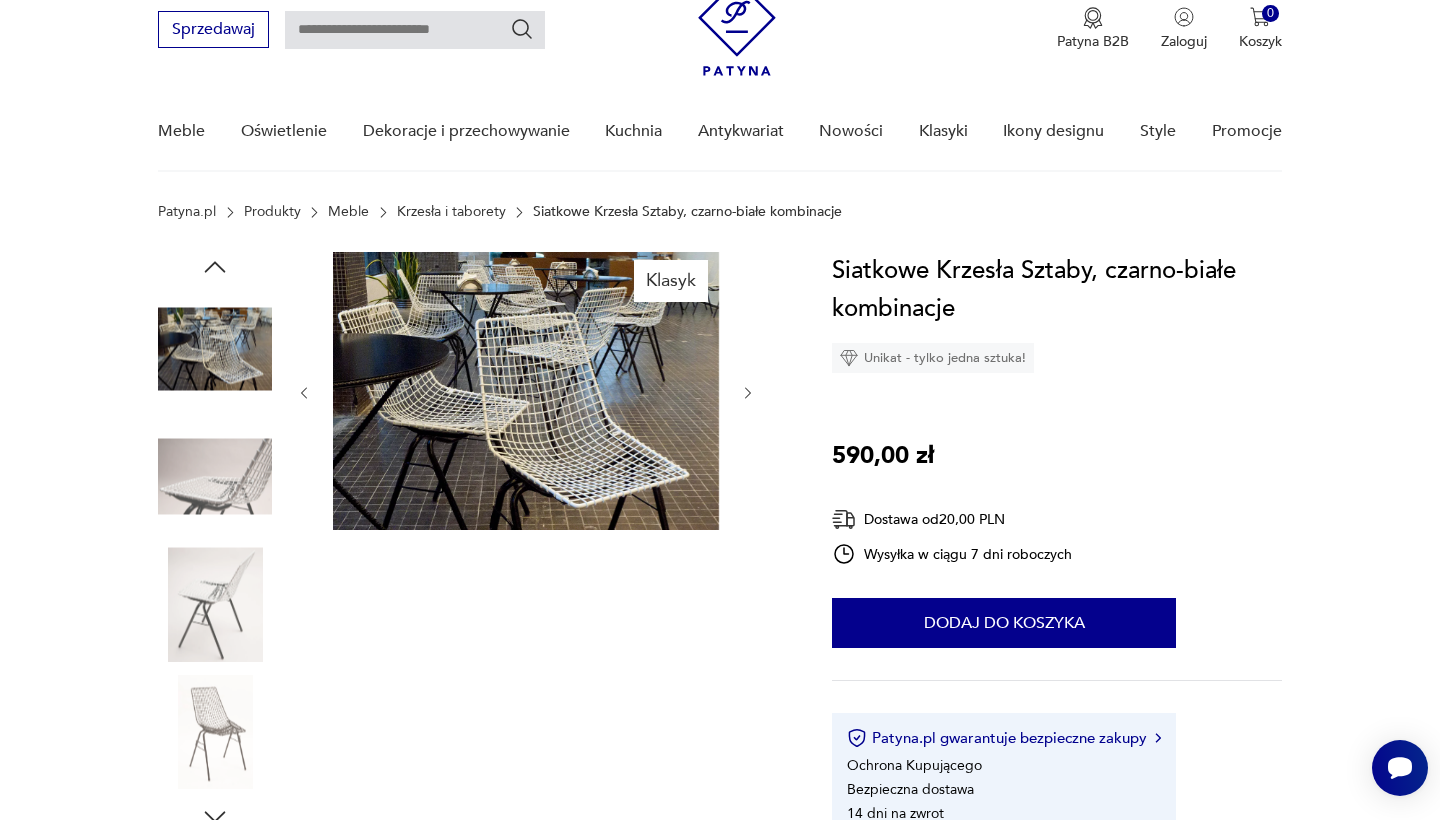 click at bounding box center [215, 477] 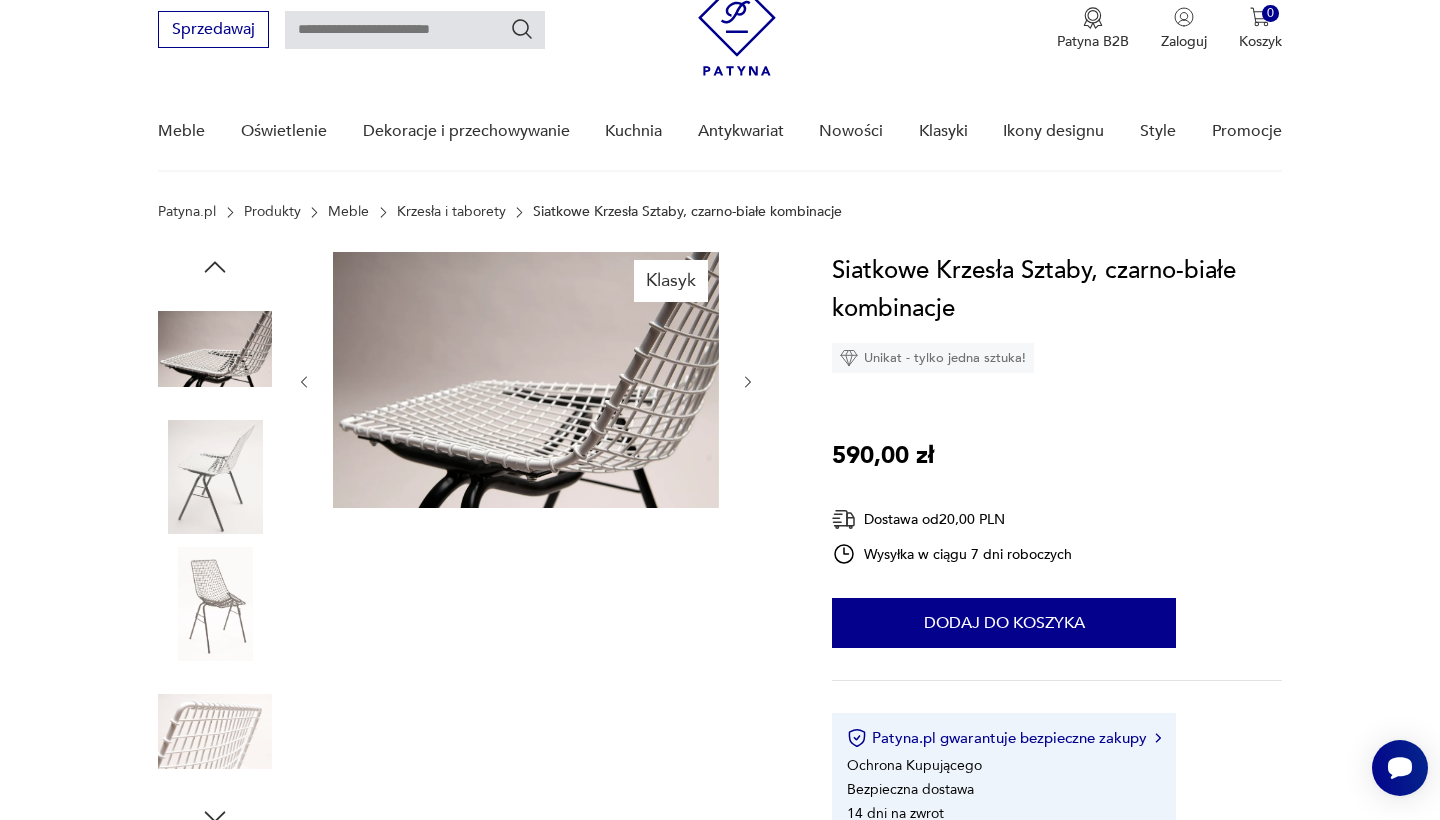 click at bounding box center (215, 477) 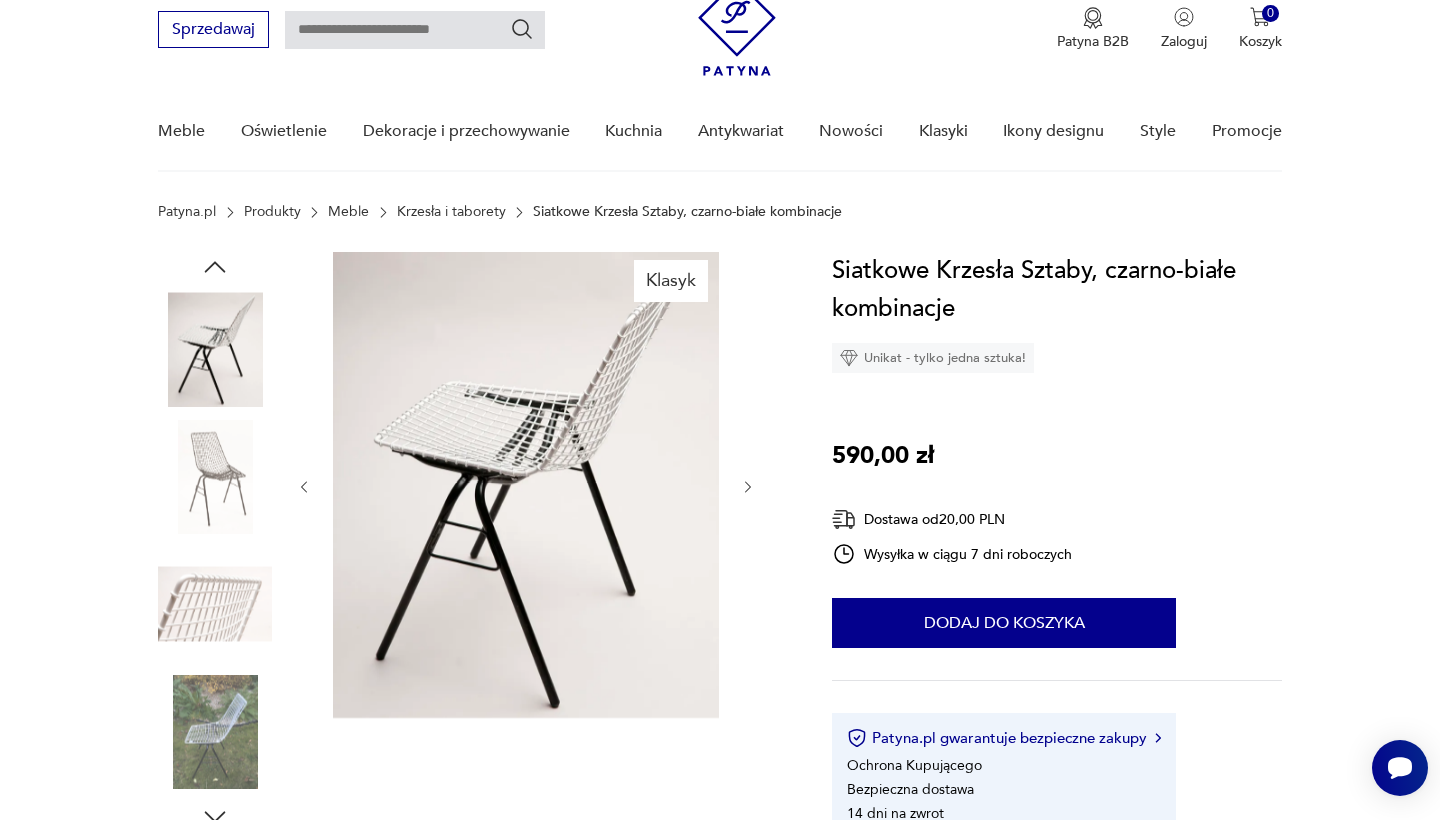 click at bounding box center (215, 604) 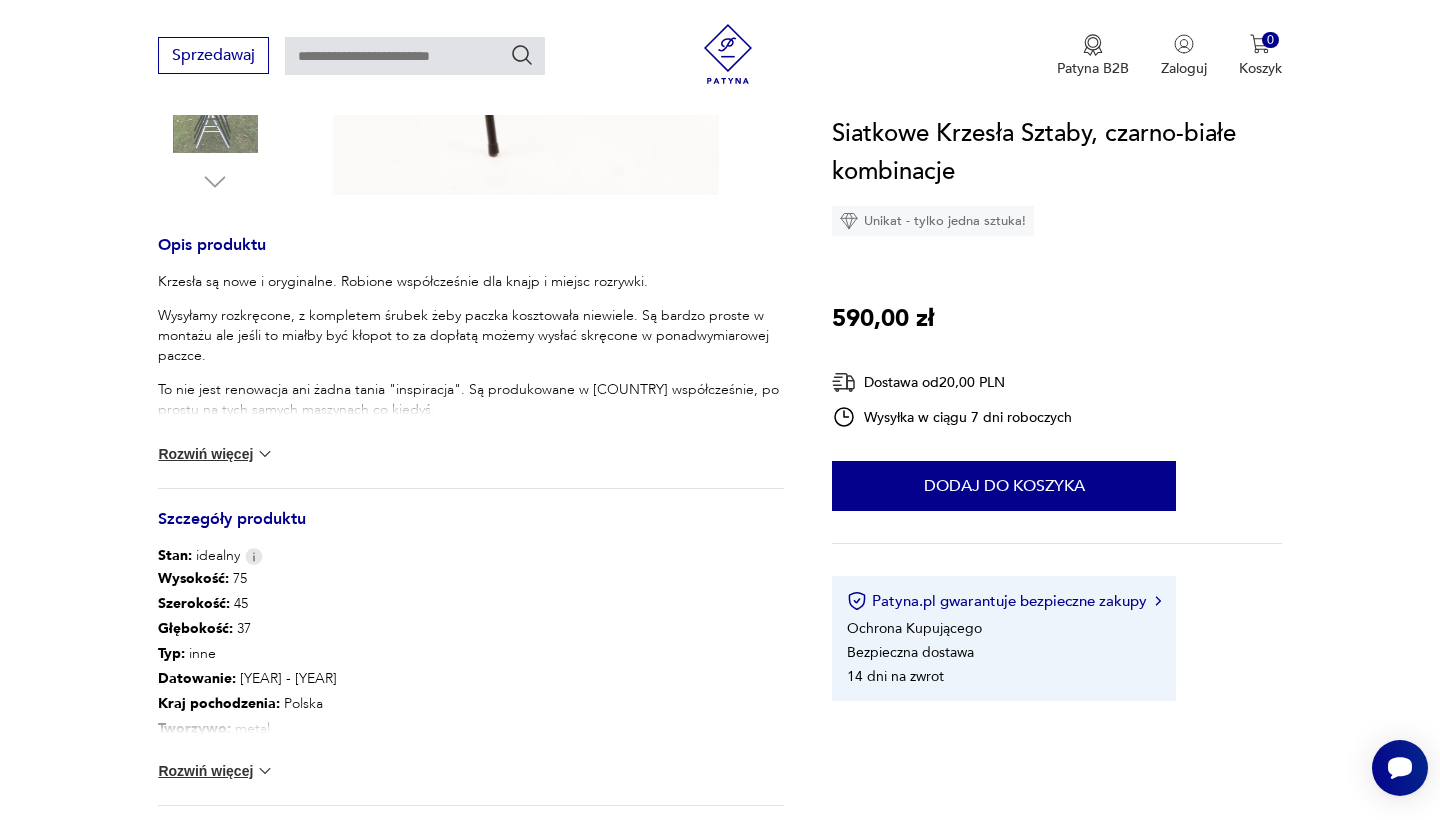 scroll, scrollTop: 766, scrollLeft: 0, axis: vertical 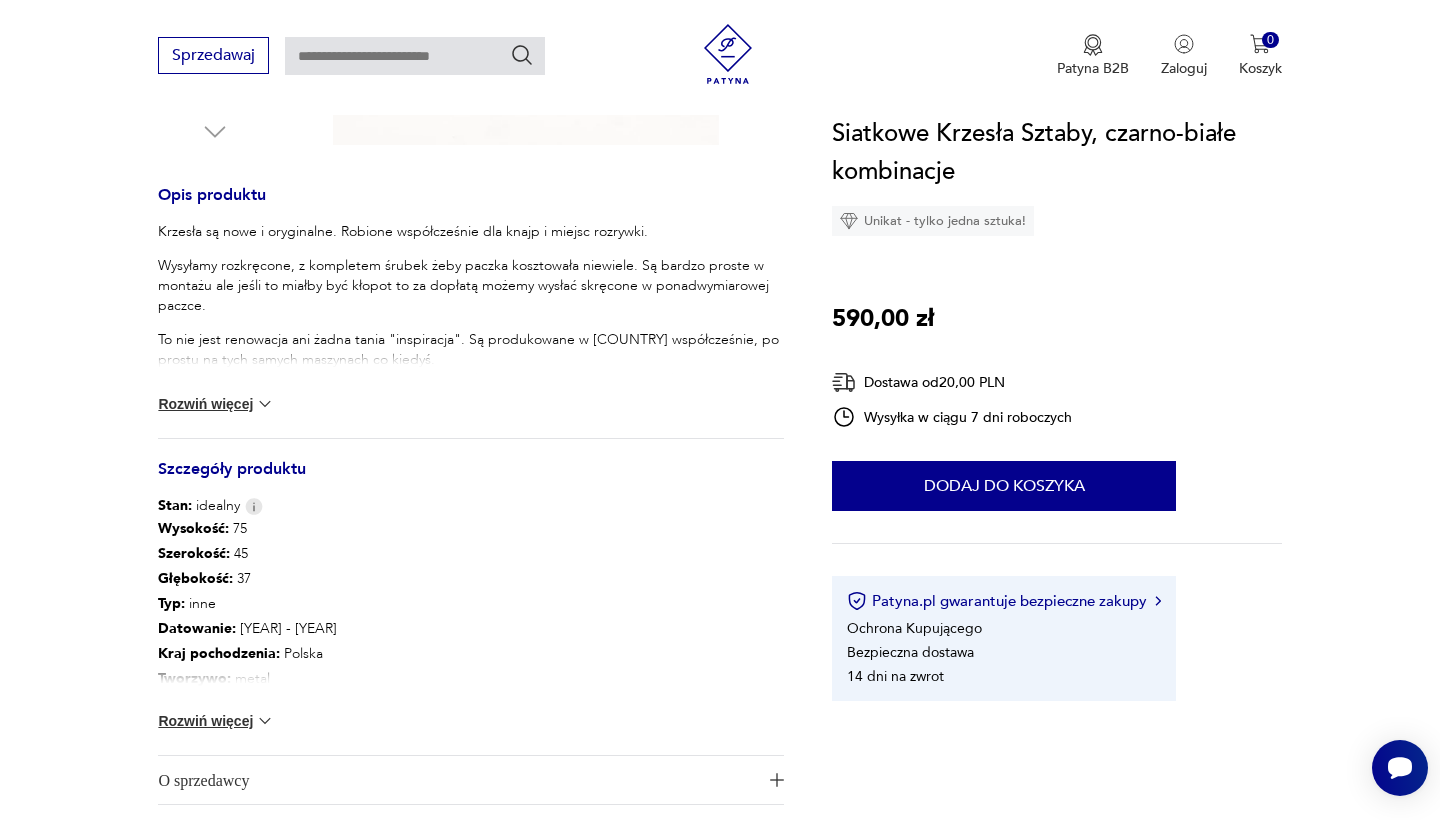 click on "Rozwiń więcej" at bounding box center [216, 404] 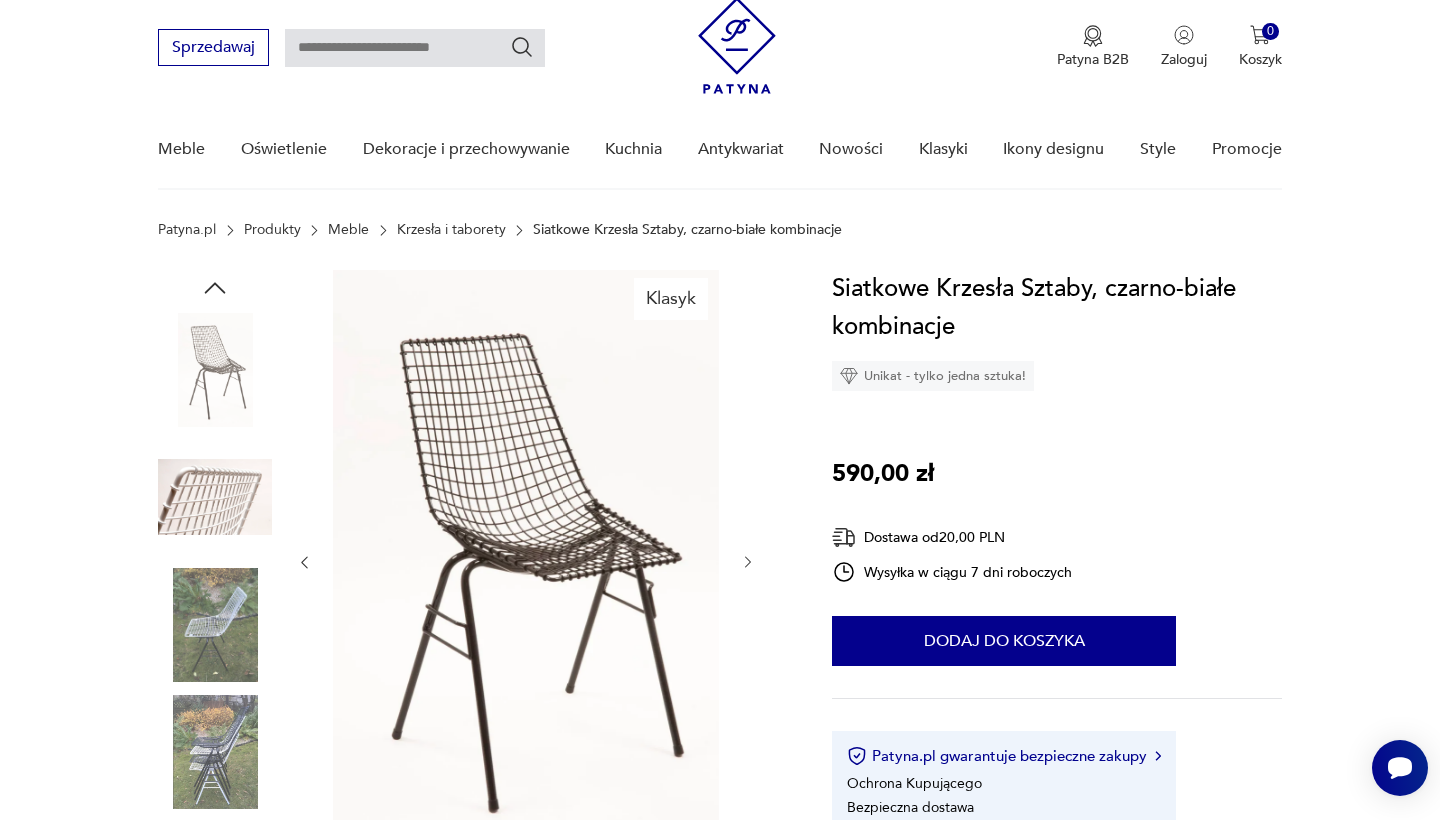 scroll, scrollTop: 117, scrollLeft: 0, axis: vertical 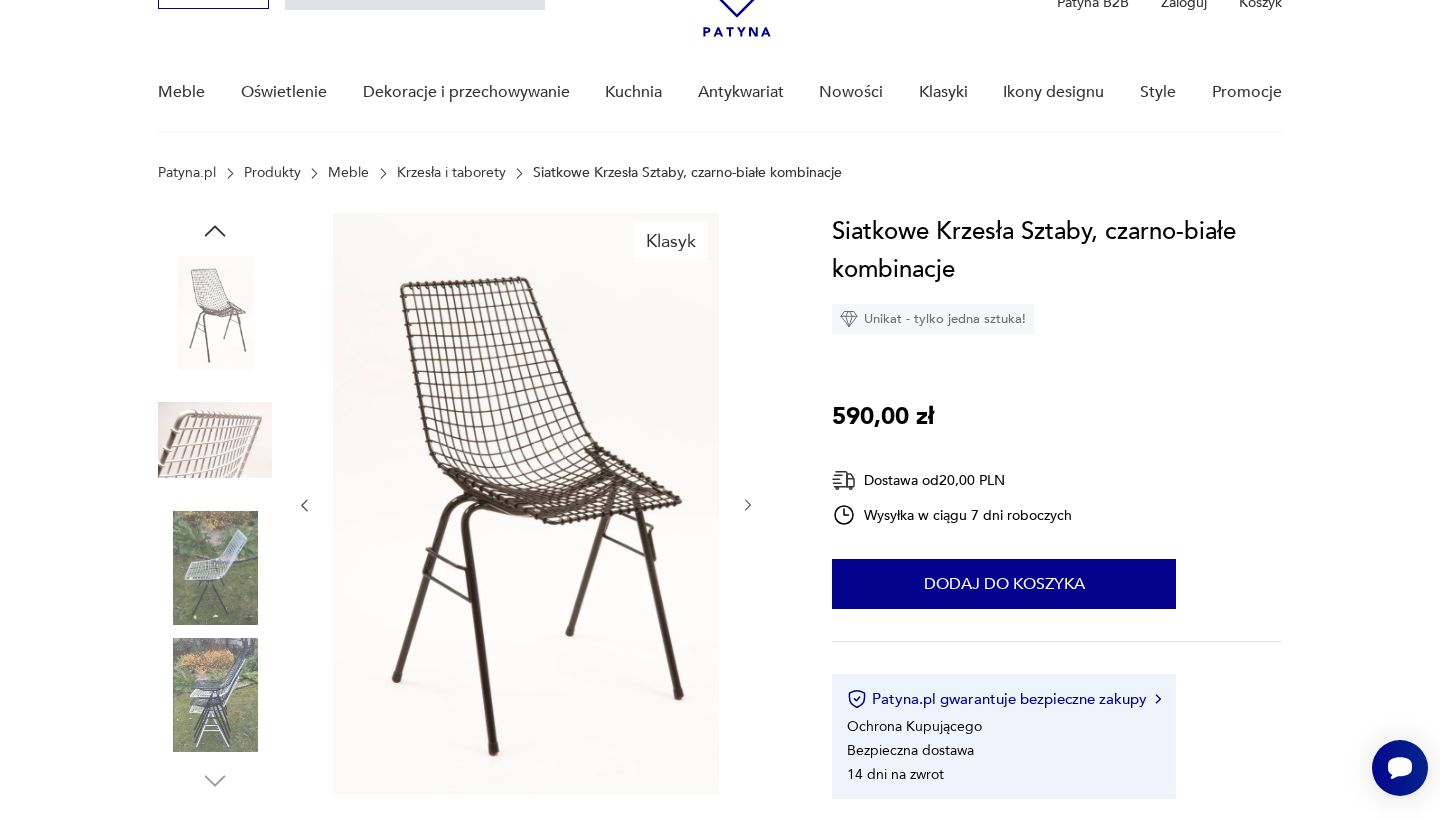 click at bounding box center [215, 313] 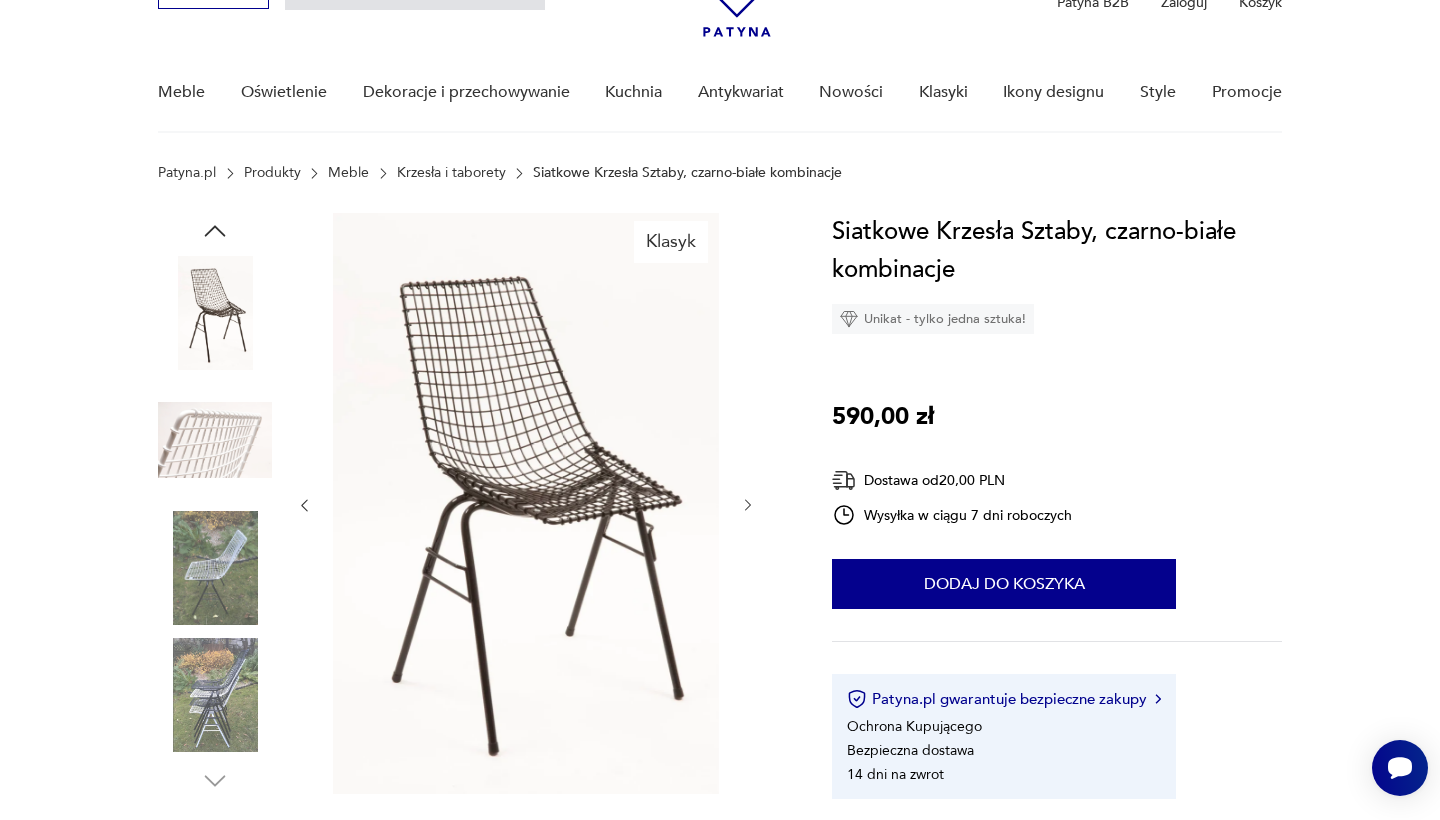click at bounding box center (215, 440) 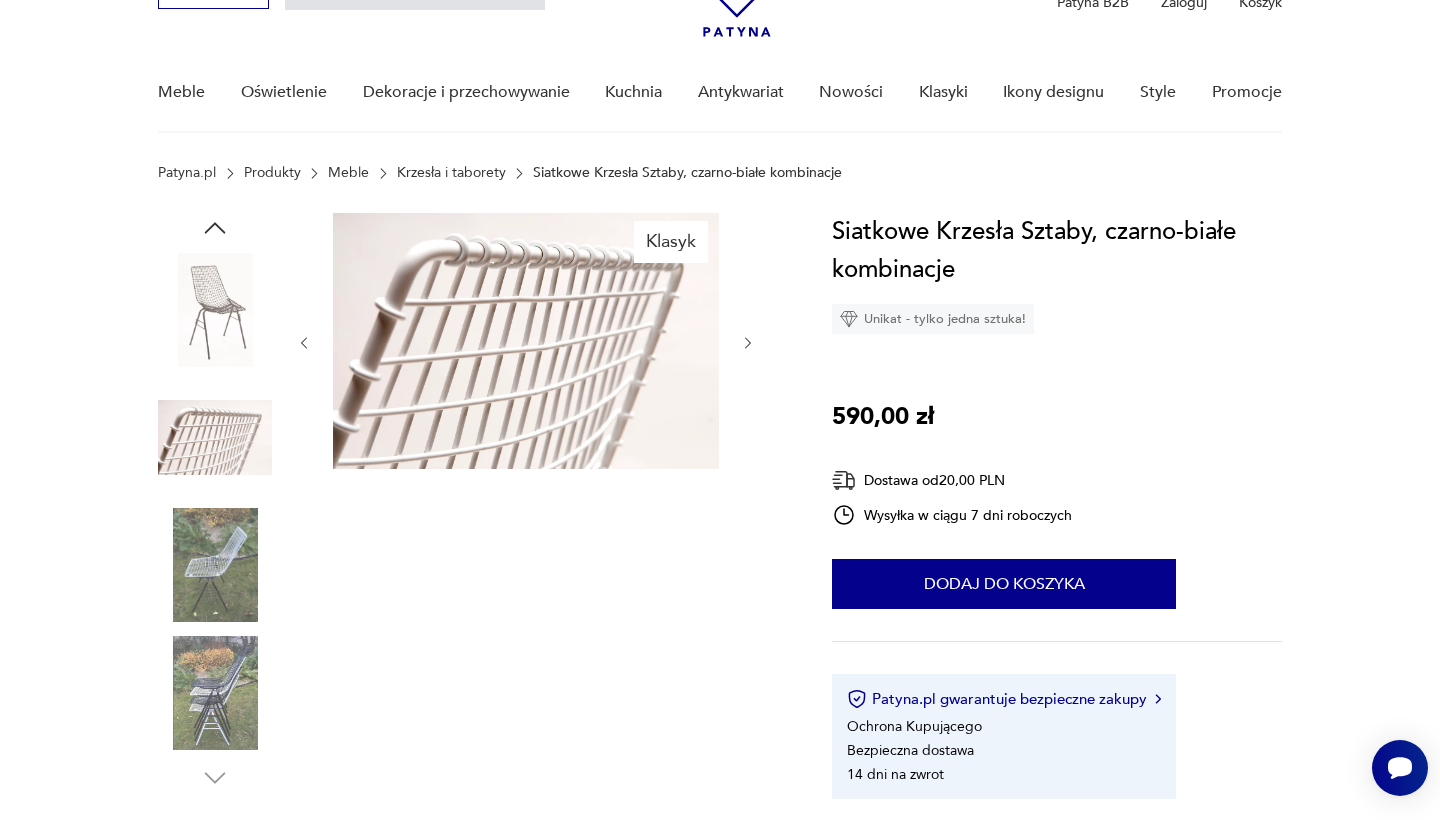 click at bounding box center [215, 565] 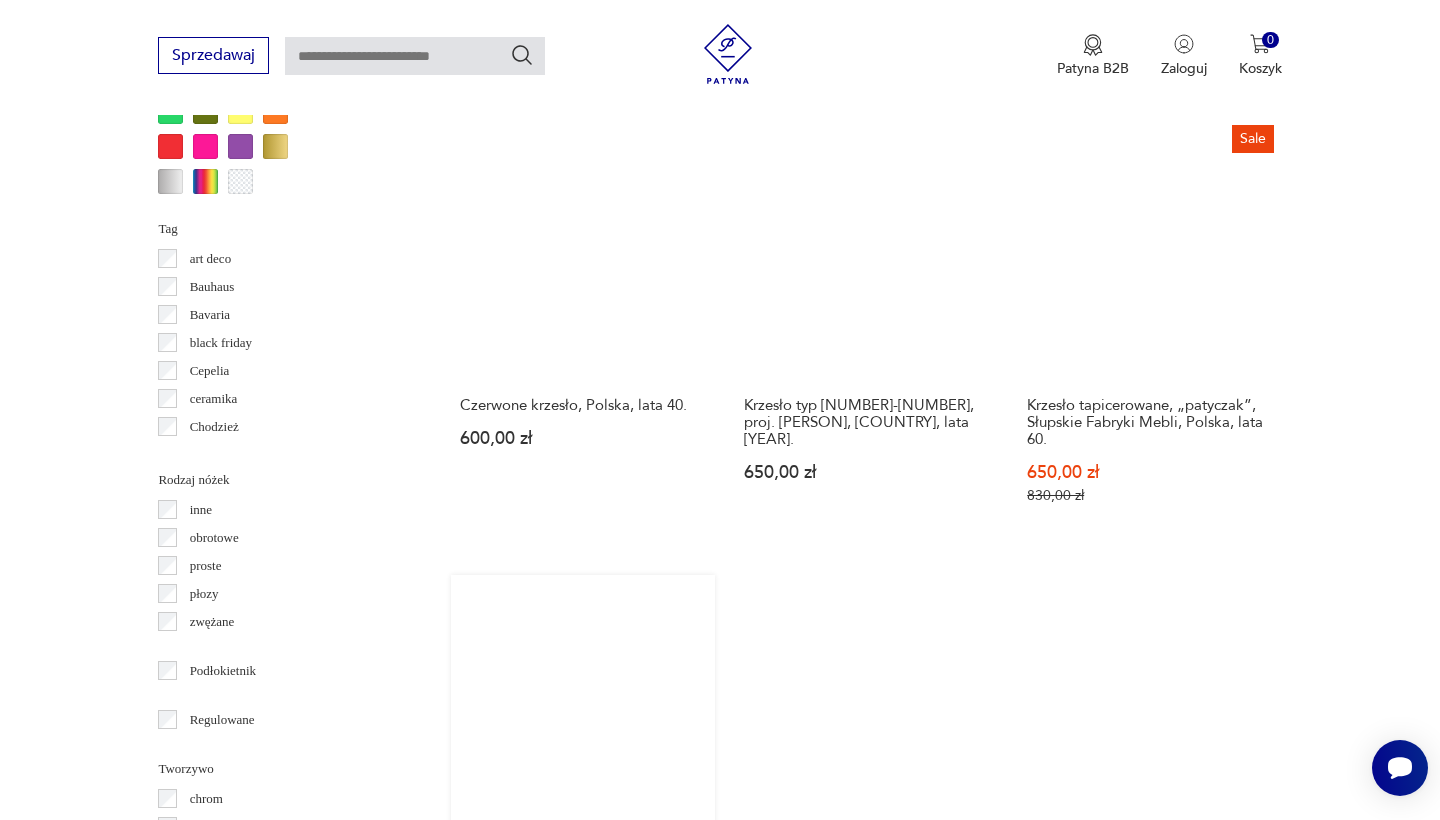 scroll, scrollTop: 2197, scrollLeft: 0, axis: vertical 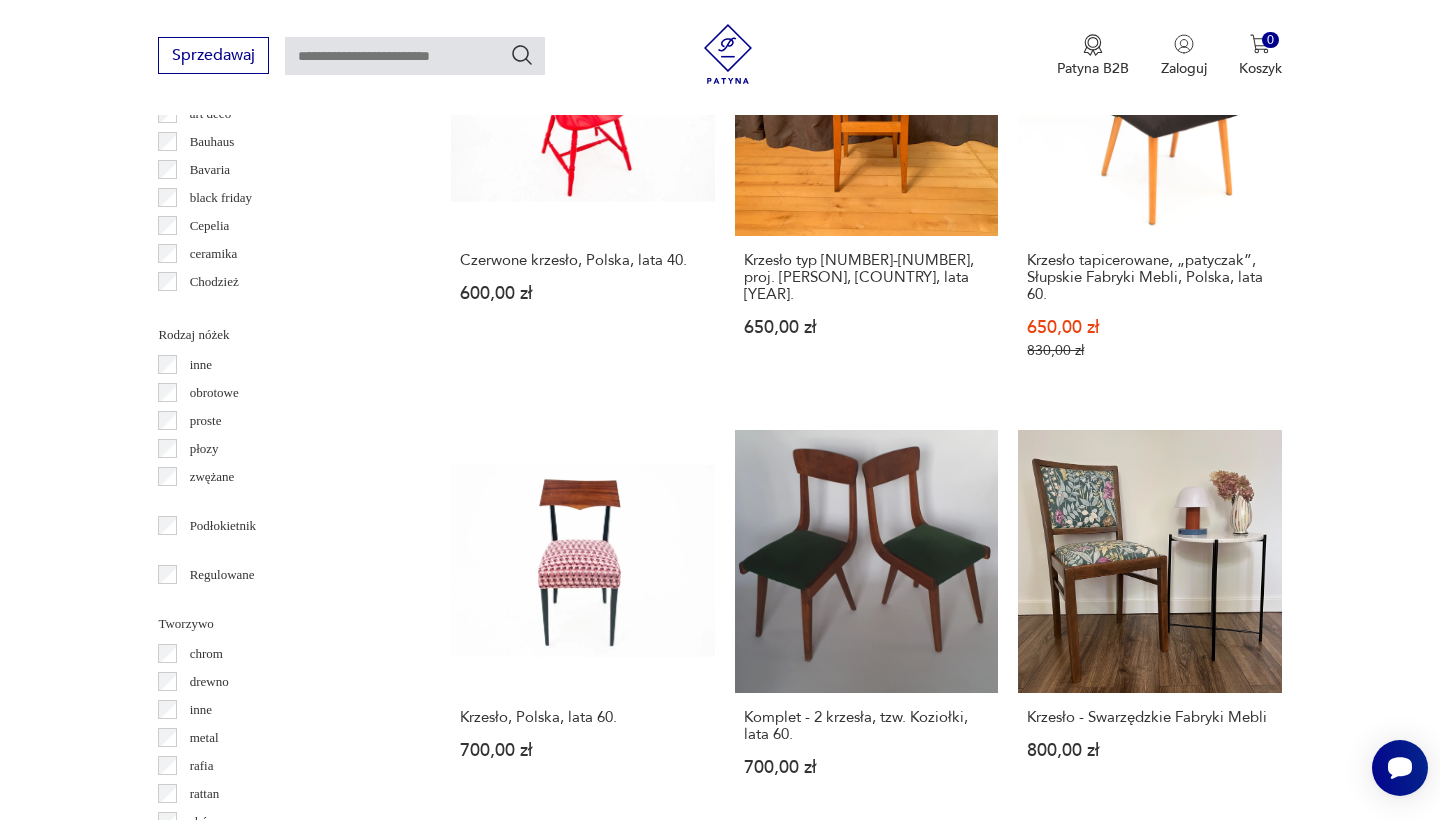 click on "4" at bounding box center [958, 1303] 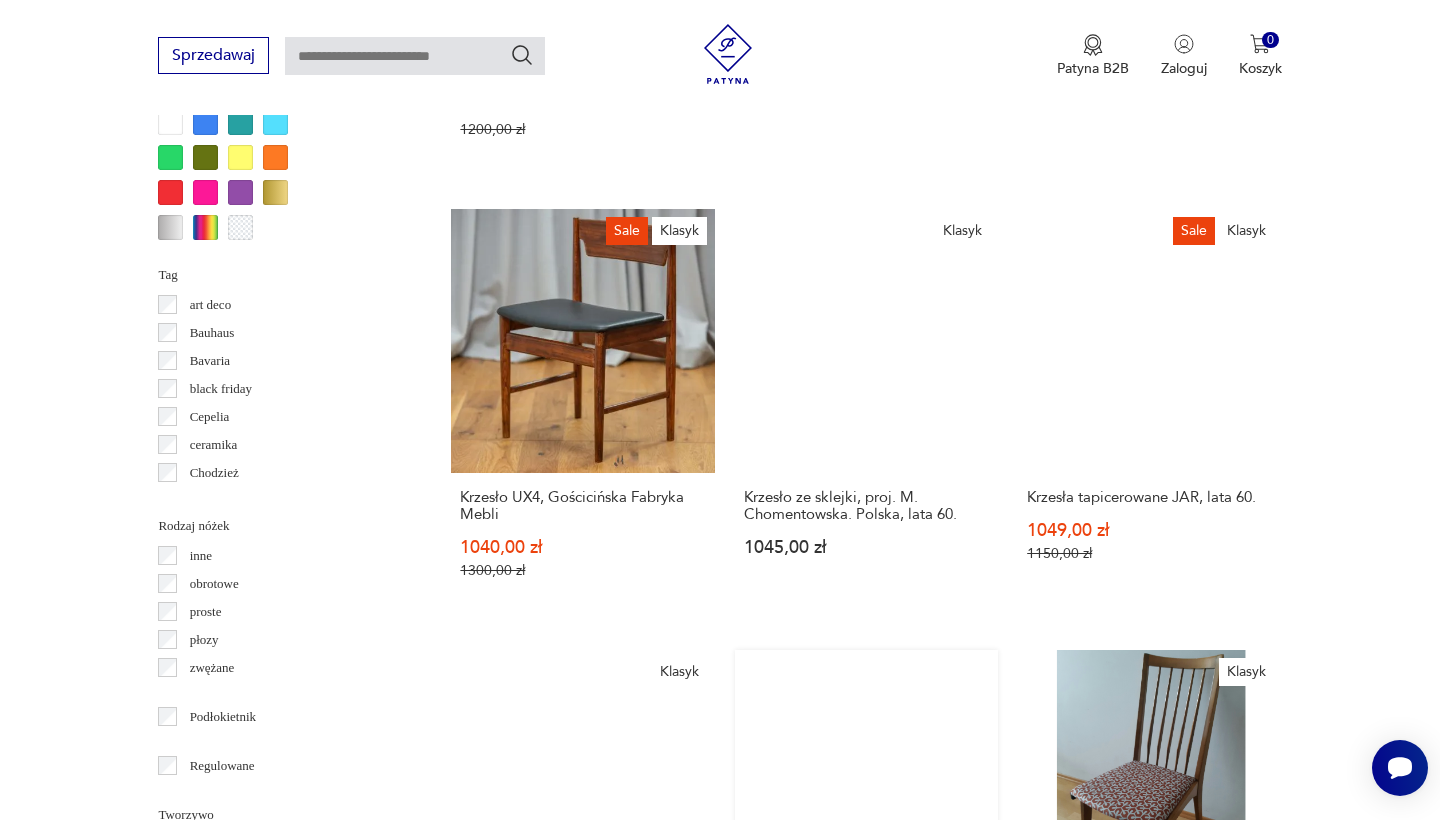 scroll, scrollTop: 2035, scrollLeft: 0, axis: vertical 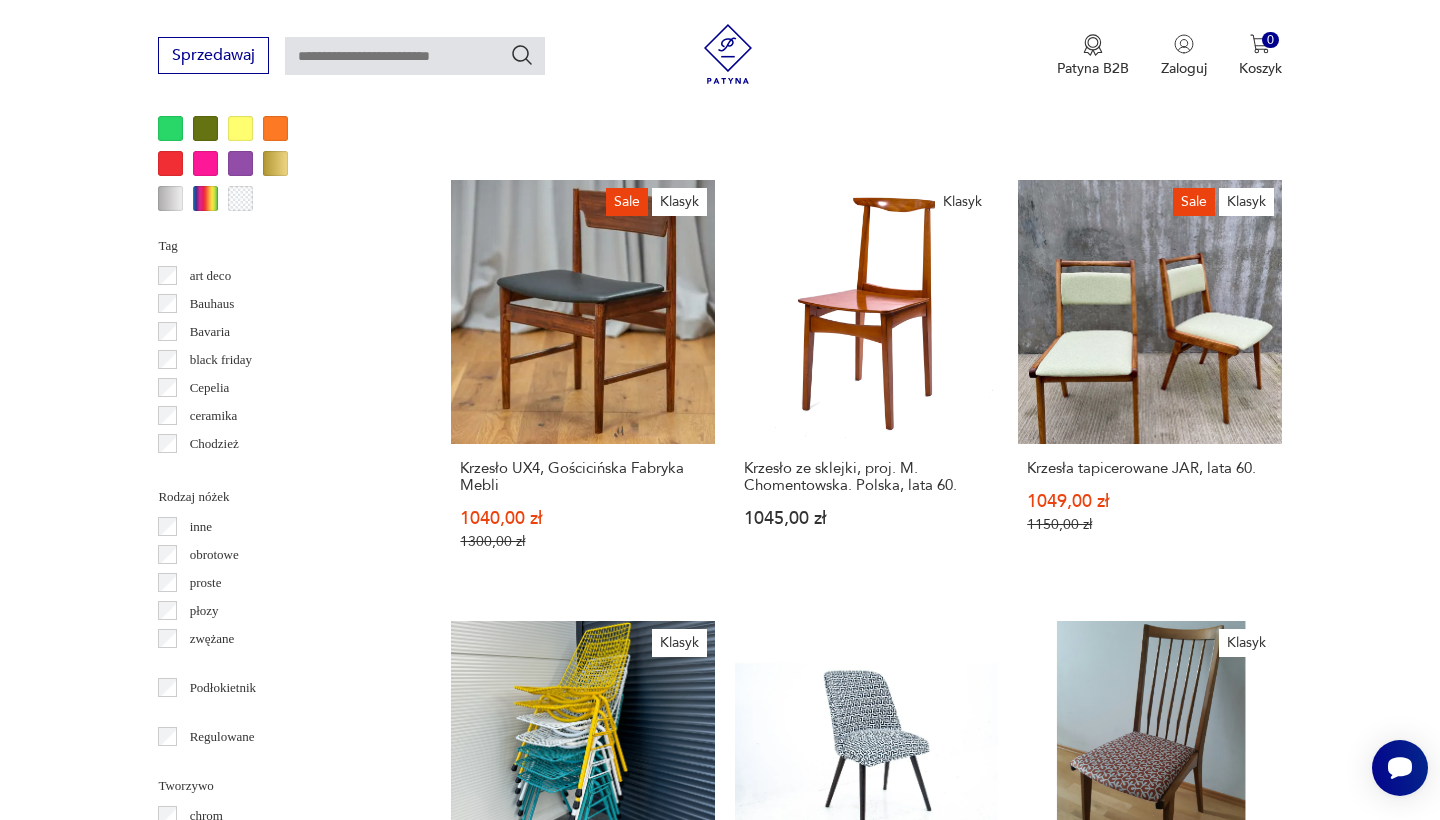 click on "5" at bounding box center (1004, 1511) 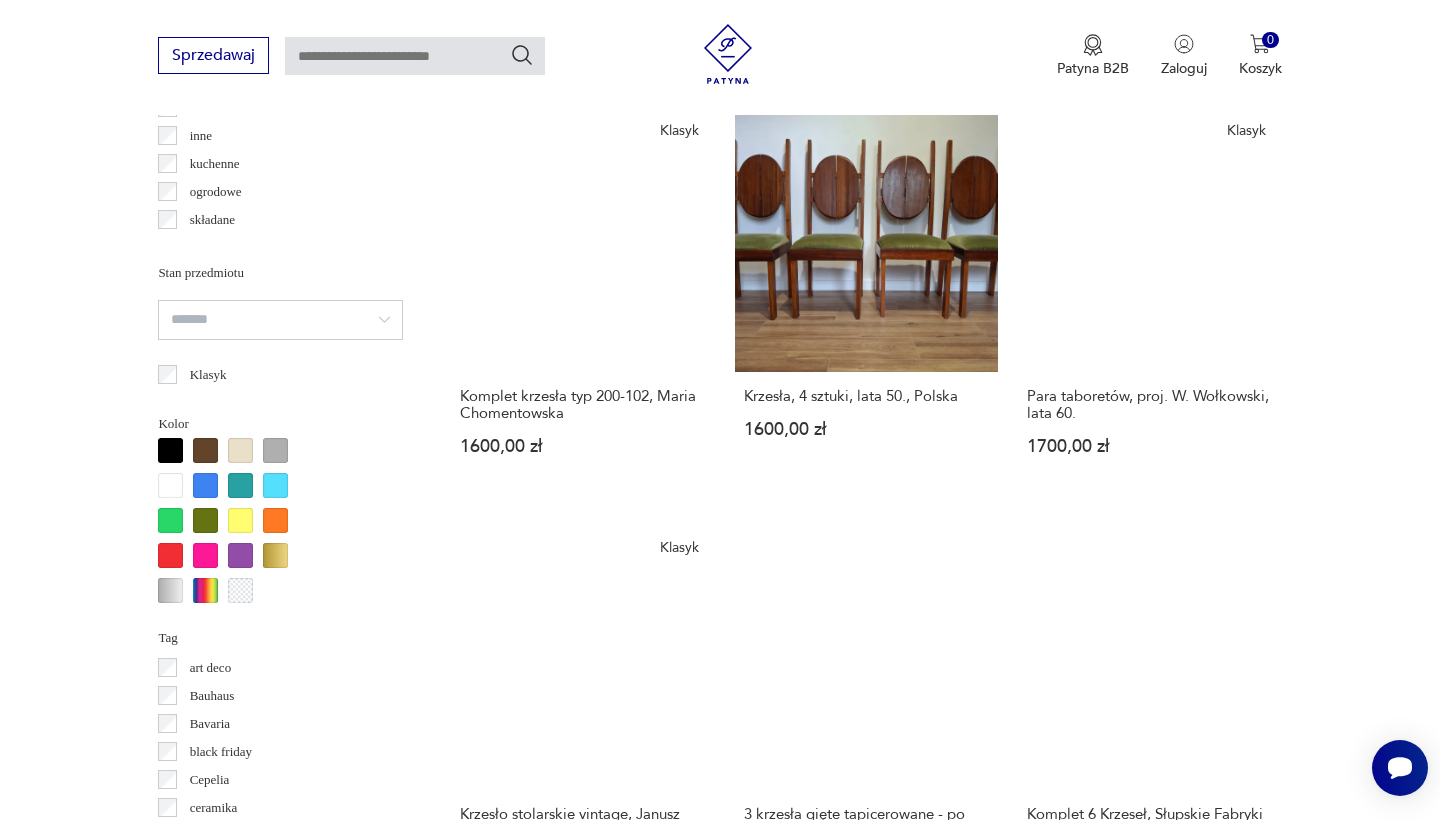 scroll, scrollTop: 1646, scrollLeft: 0, axis: vertical 